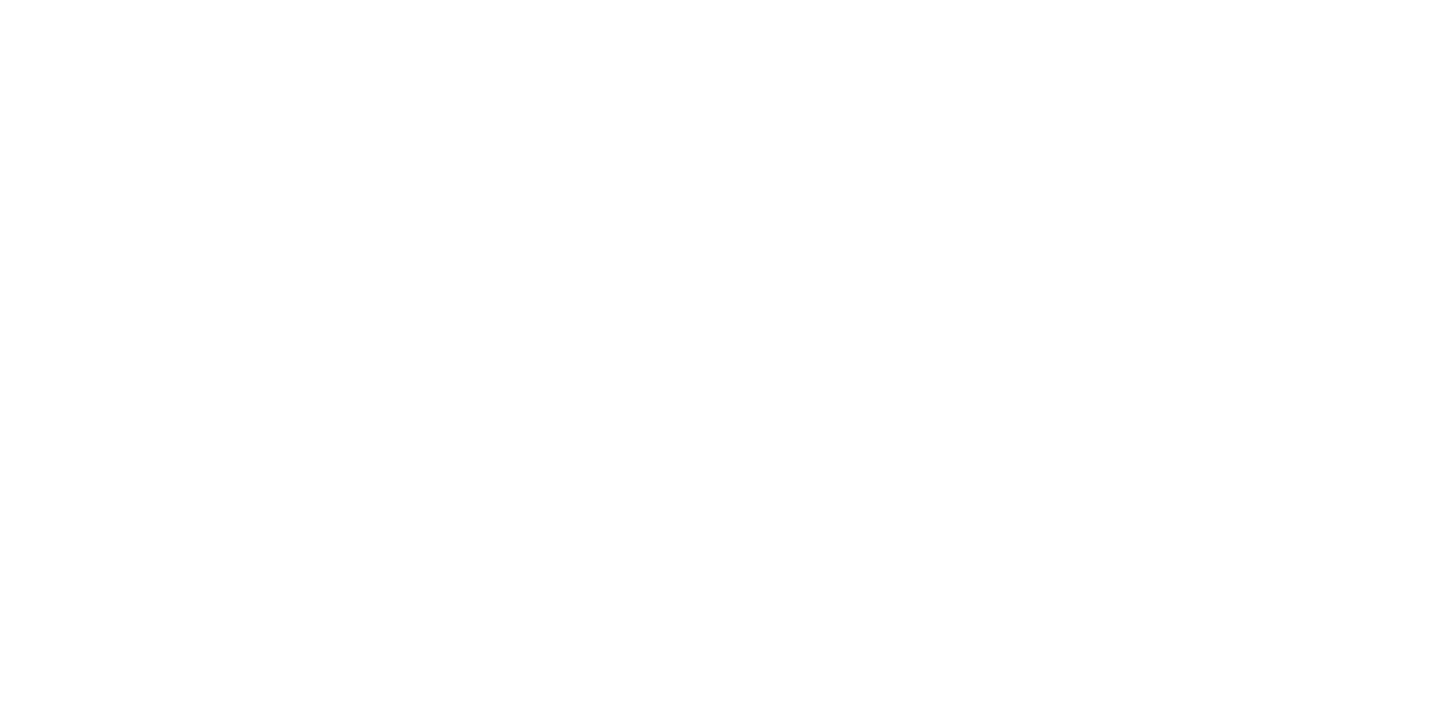 scroll, scrollTop: 0, scrollLeft: 0, axis: both 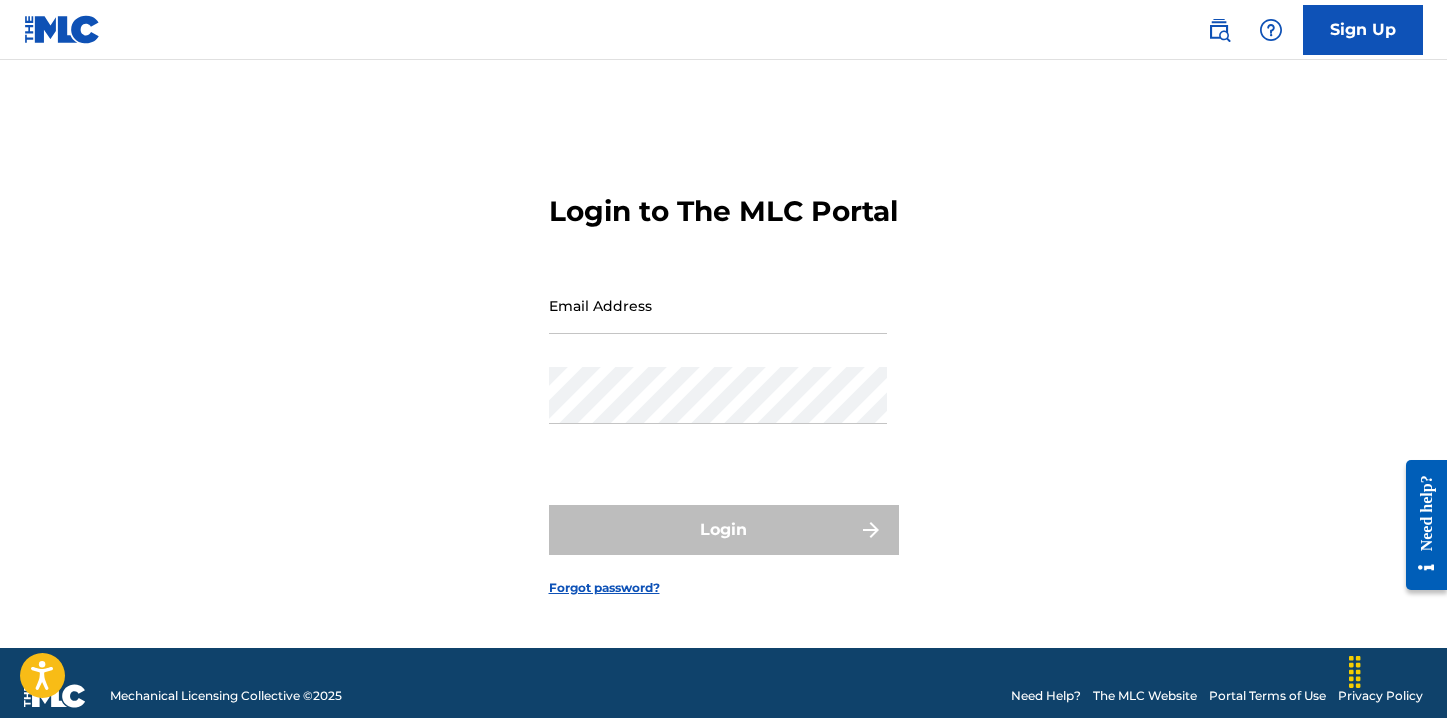 click on "Email Address" at bounding box center (718, 305) 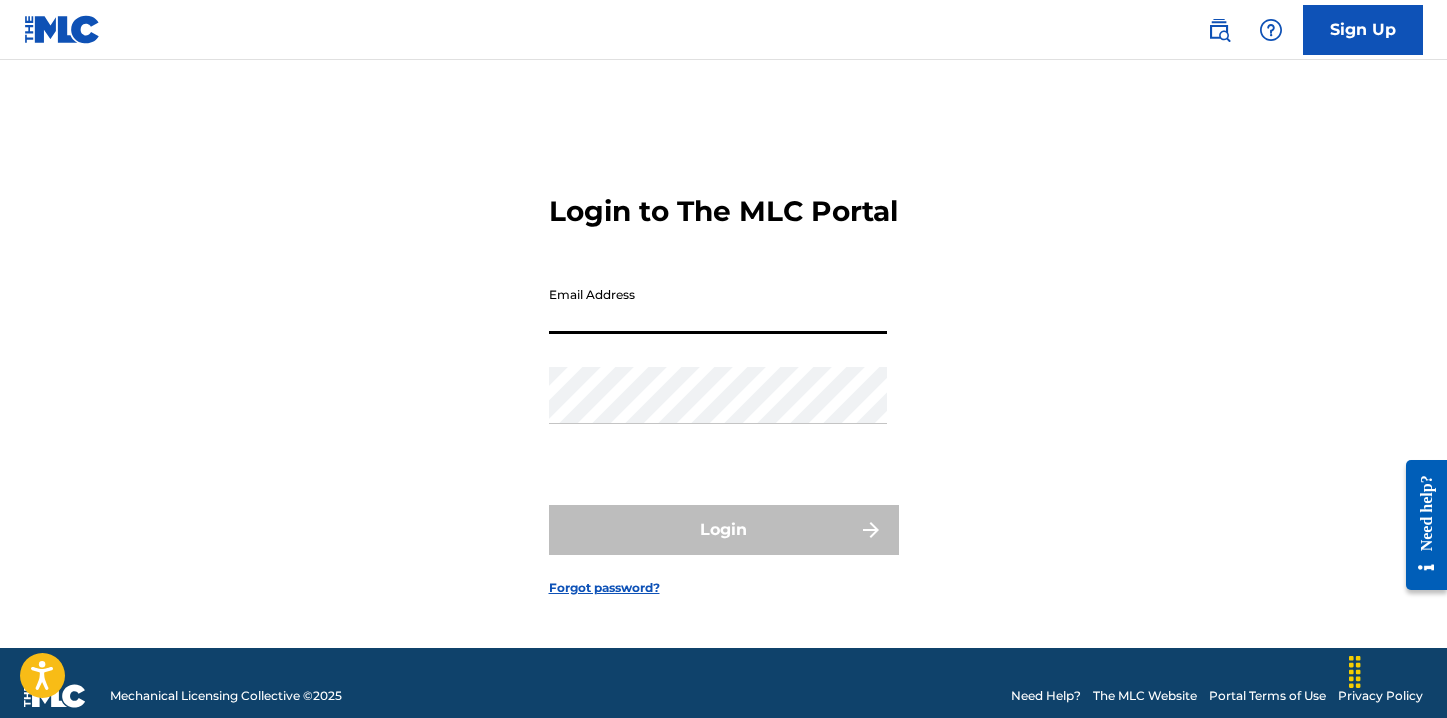click 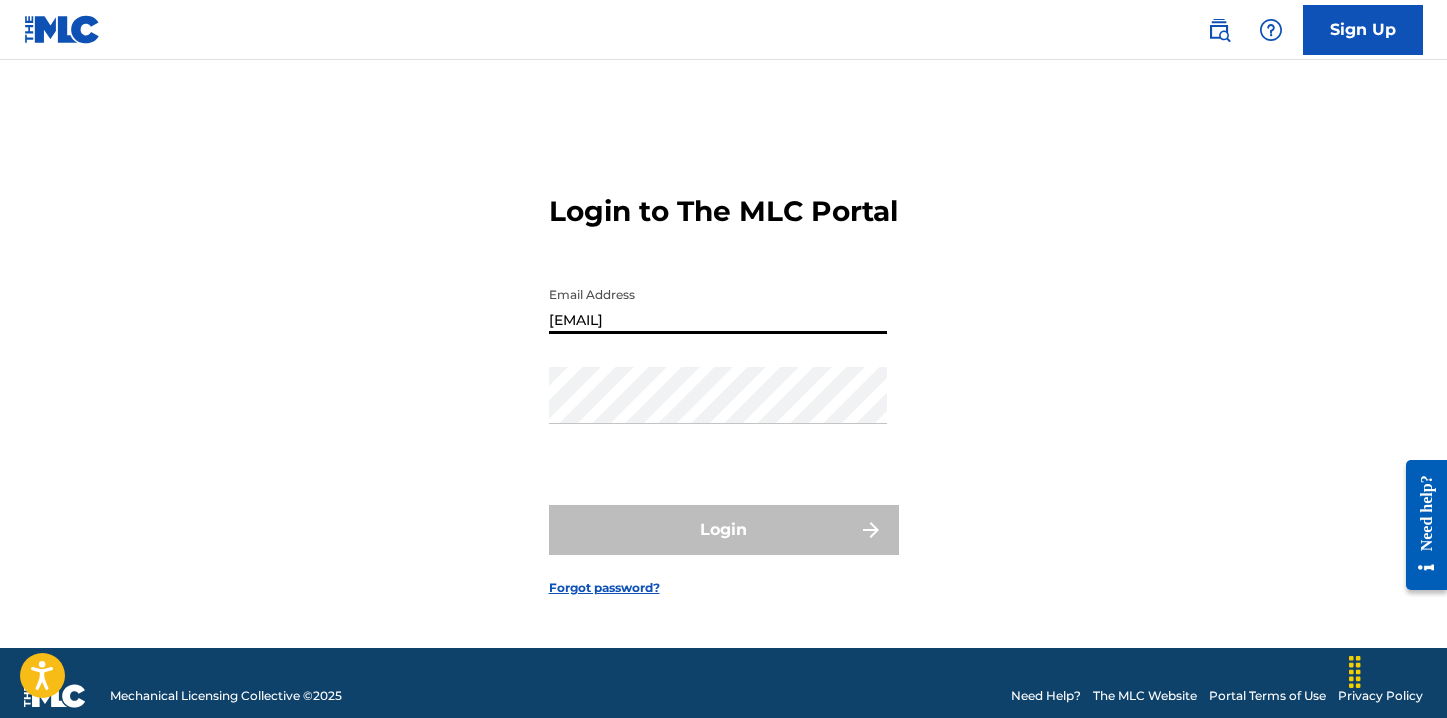 type on "[EMAIL]" 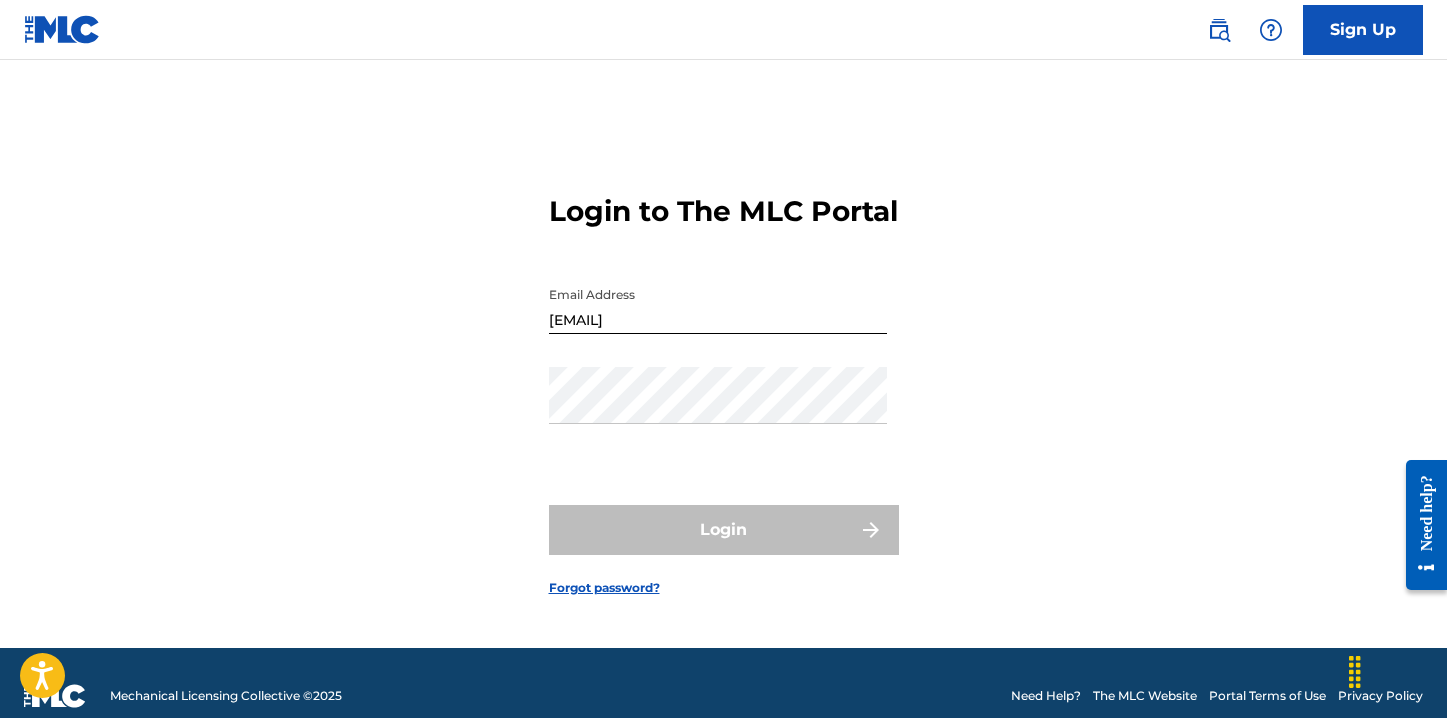 click on "Login to The MLC Portal Email Address [EMAIL] Password Login Forgot password?" at bounding box center [724, 379] 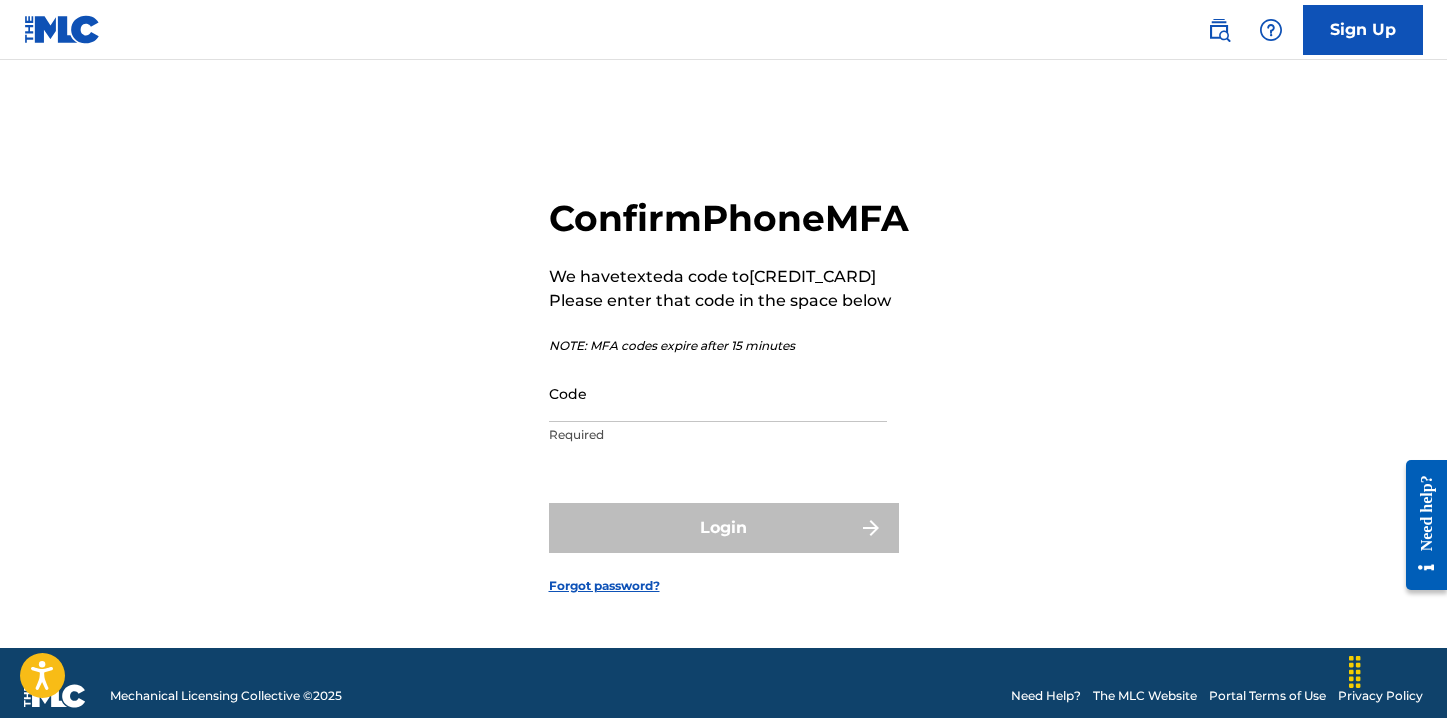 click on "Code" at bounding box center (718, 393) 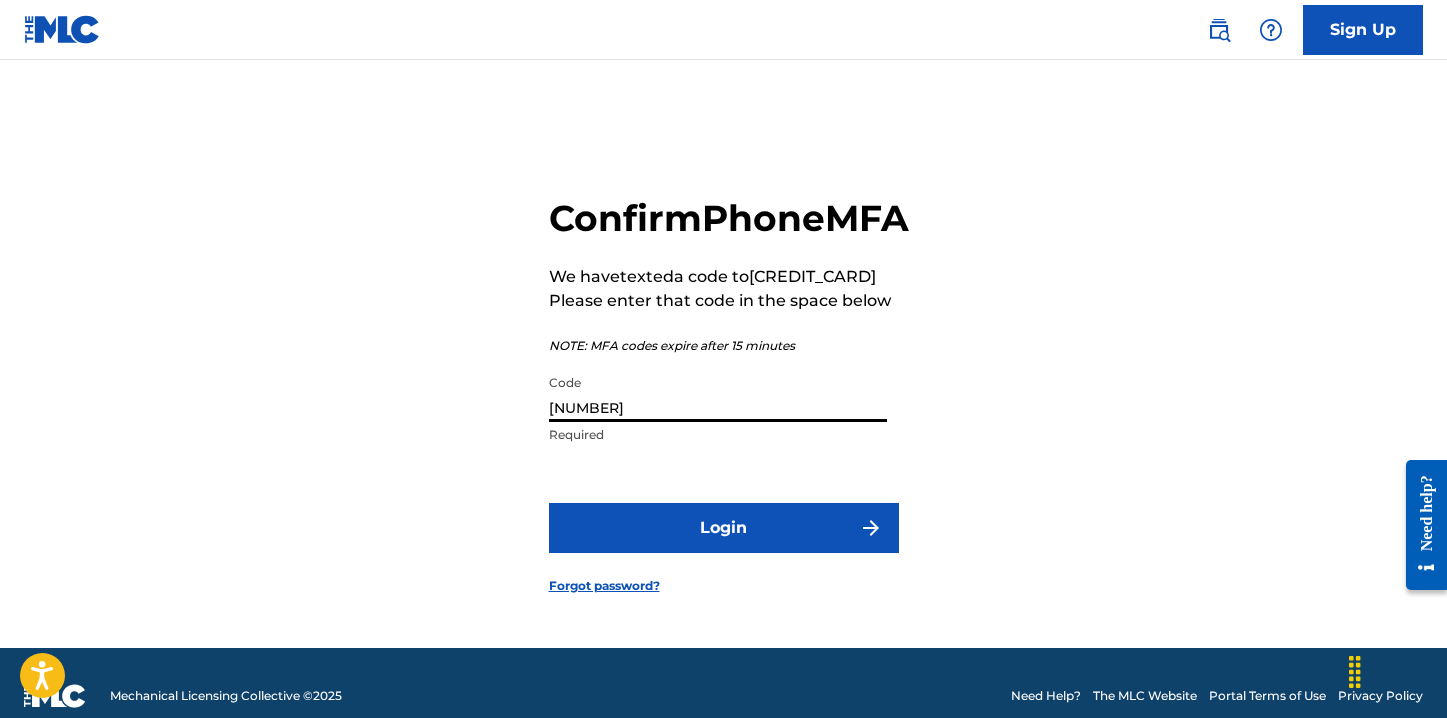 type on "[NUMBER]" 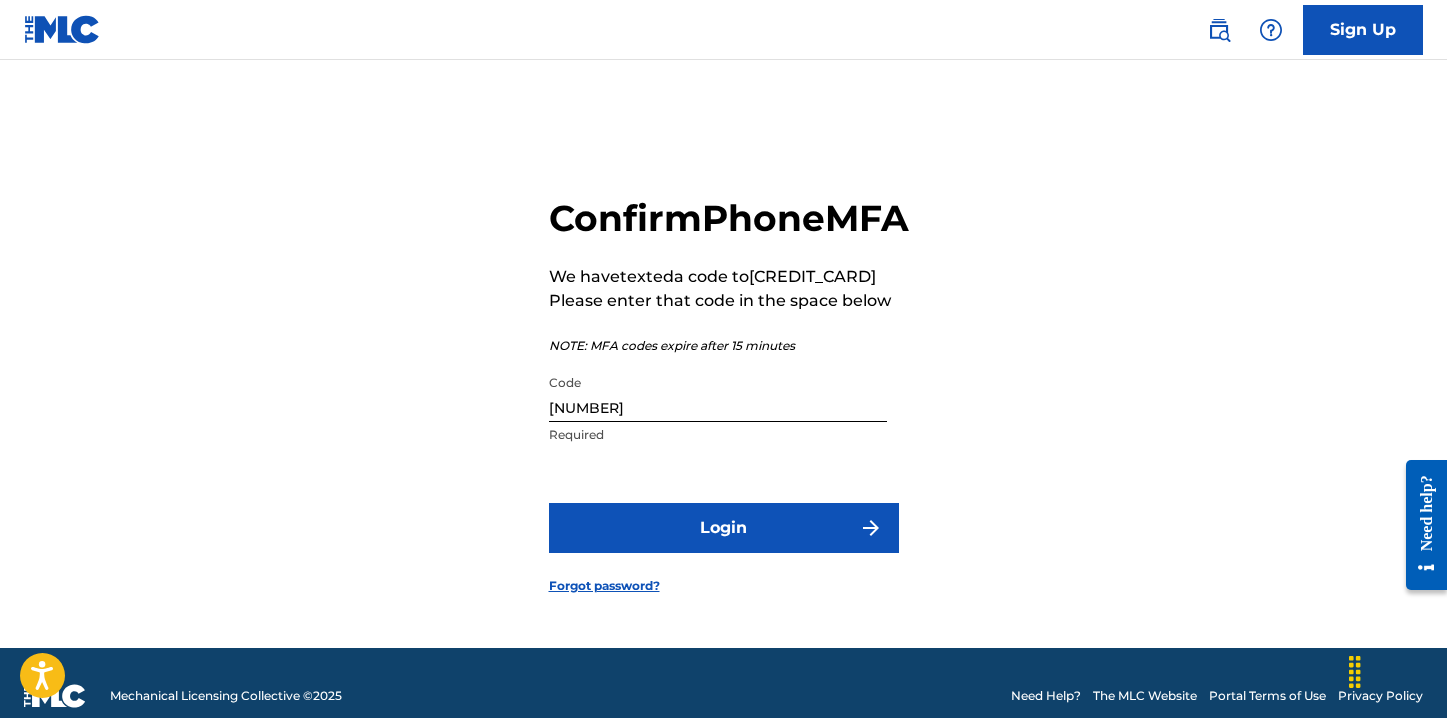 click on "Confirm Phone MFA We have texted a code to [PHONE] Please enter that code in the space below NOTE: MFA codes expire after 15 minutes Code [NUMBER] Required Login Forgot password?" at bounding box center [724, 379] 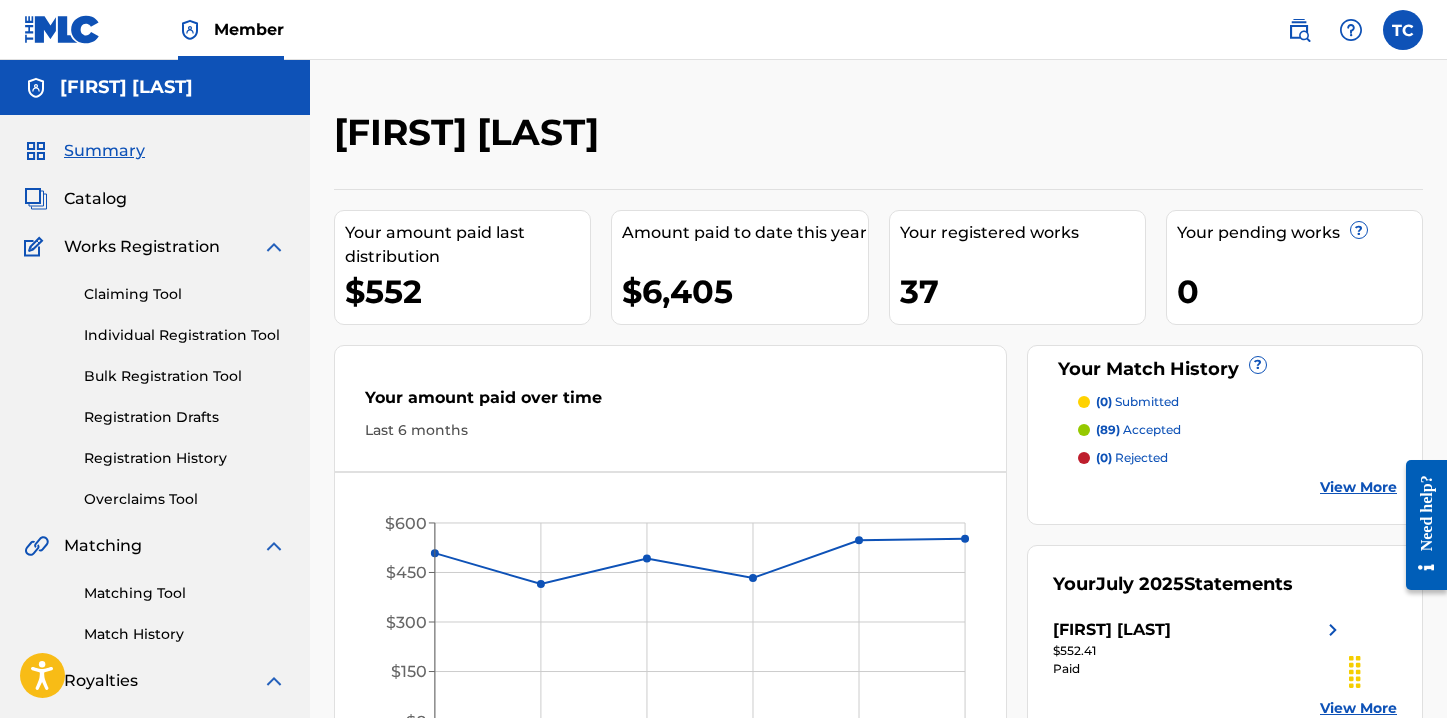 click at bounding box center (190, 30) 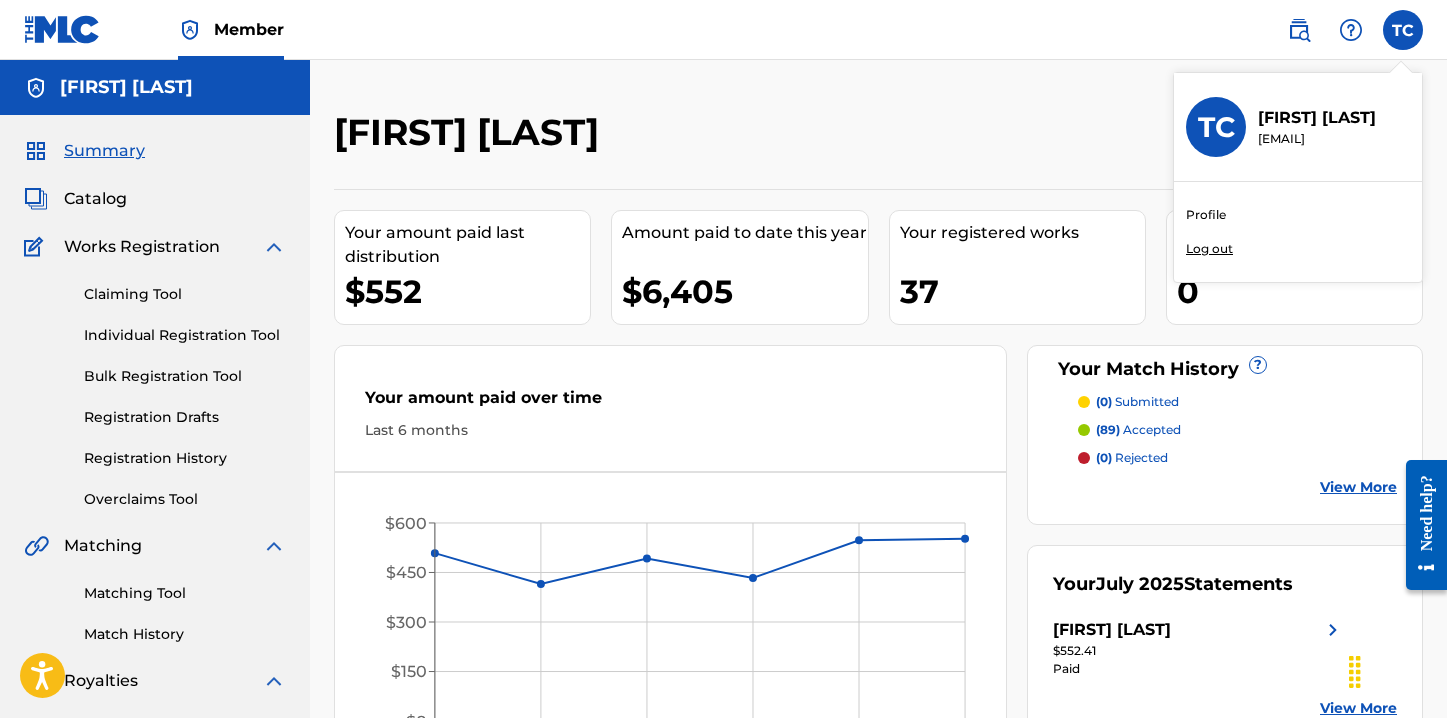 click at bounding box center [1351, 30] 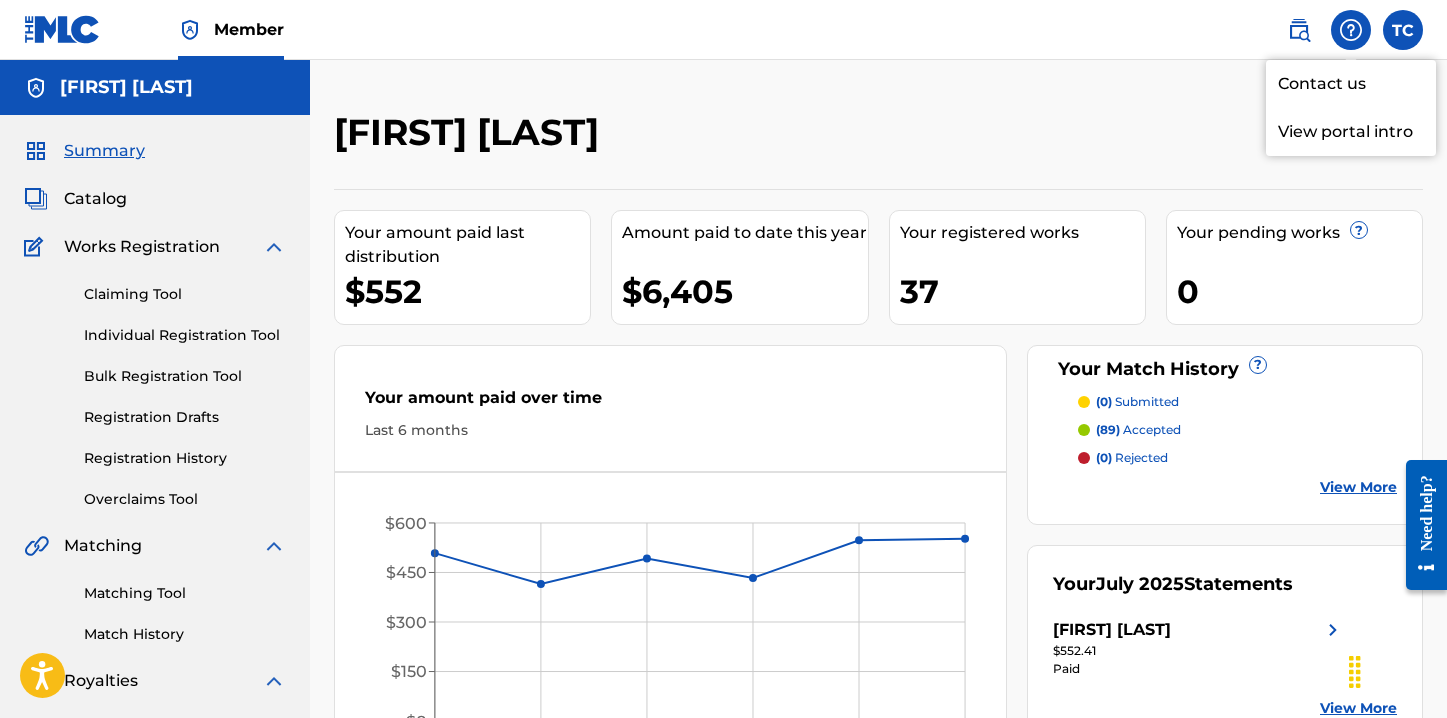 click at bounding box center [1299, 30] 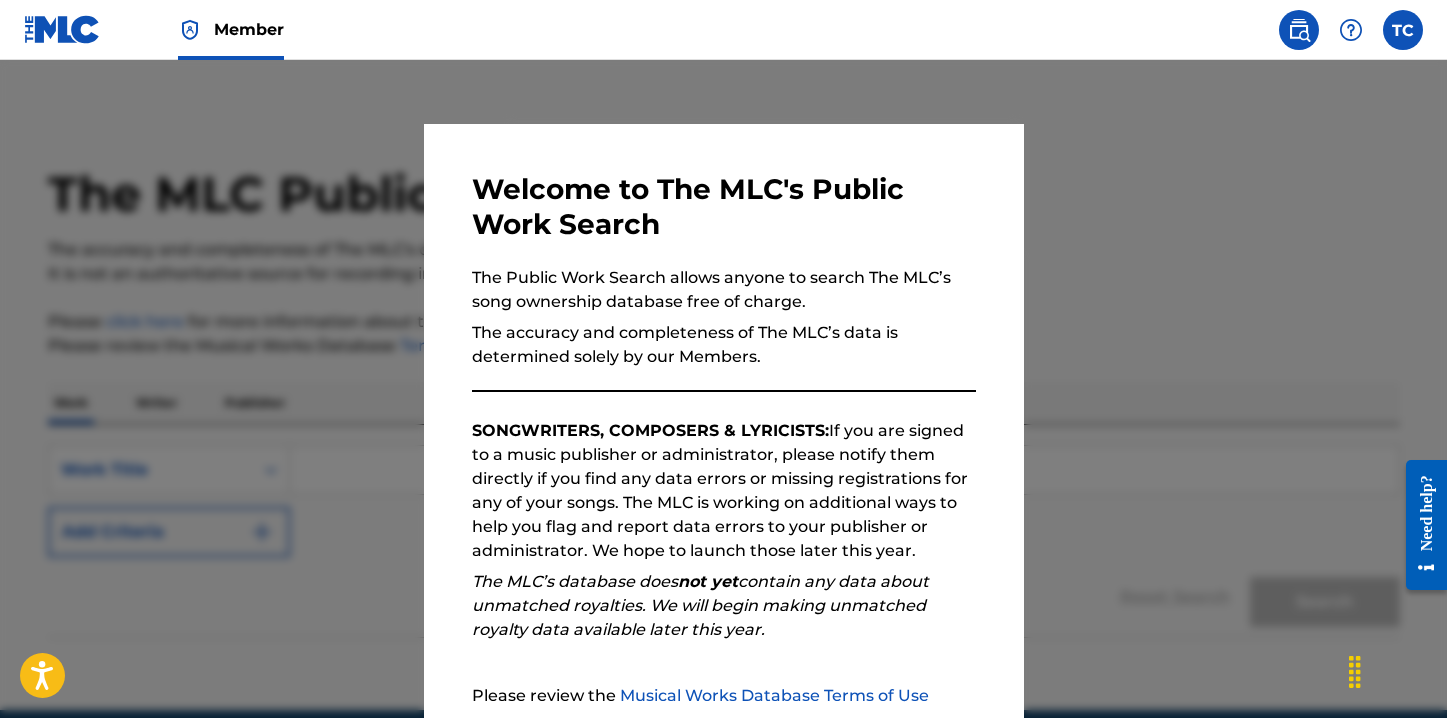 click at bounding box center (723, 419) 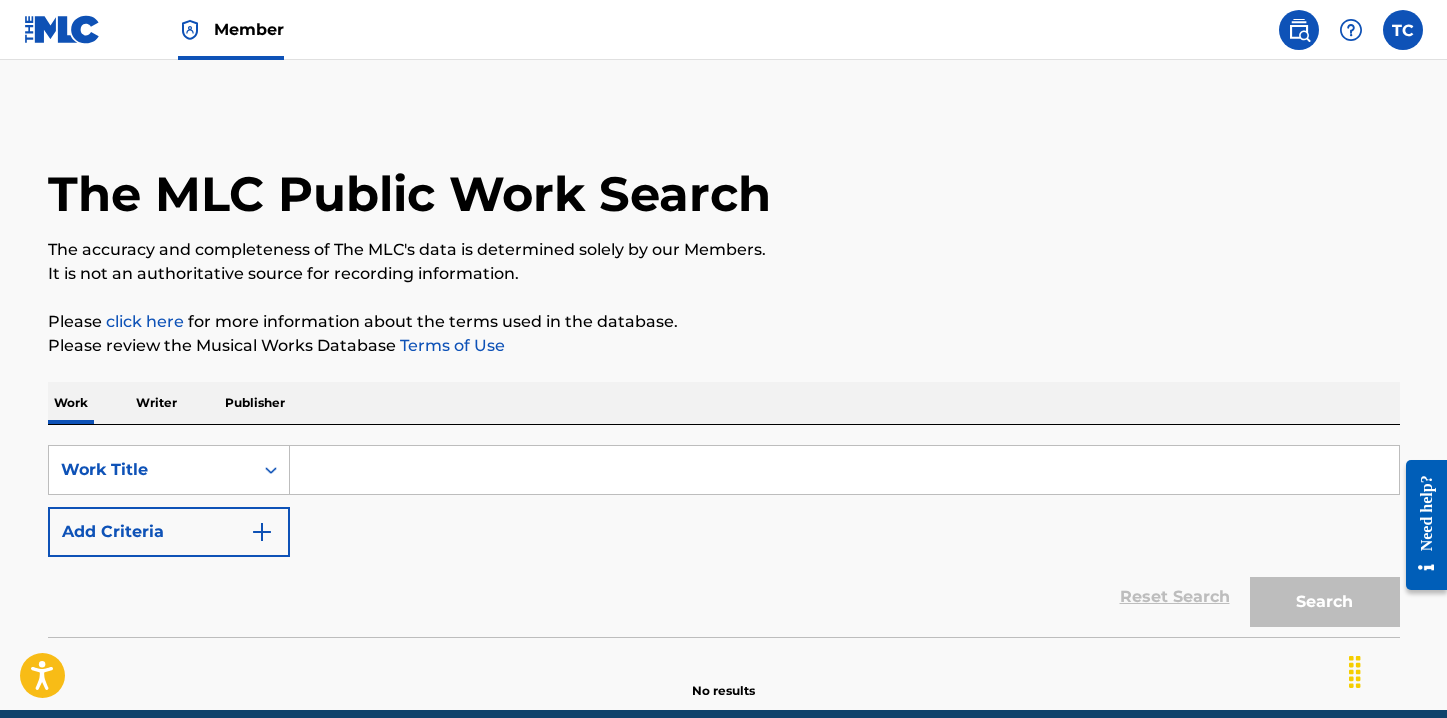 click on "Member" at bounding box center (231, 29) 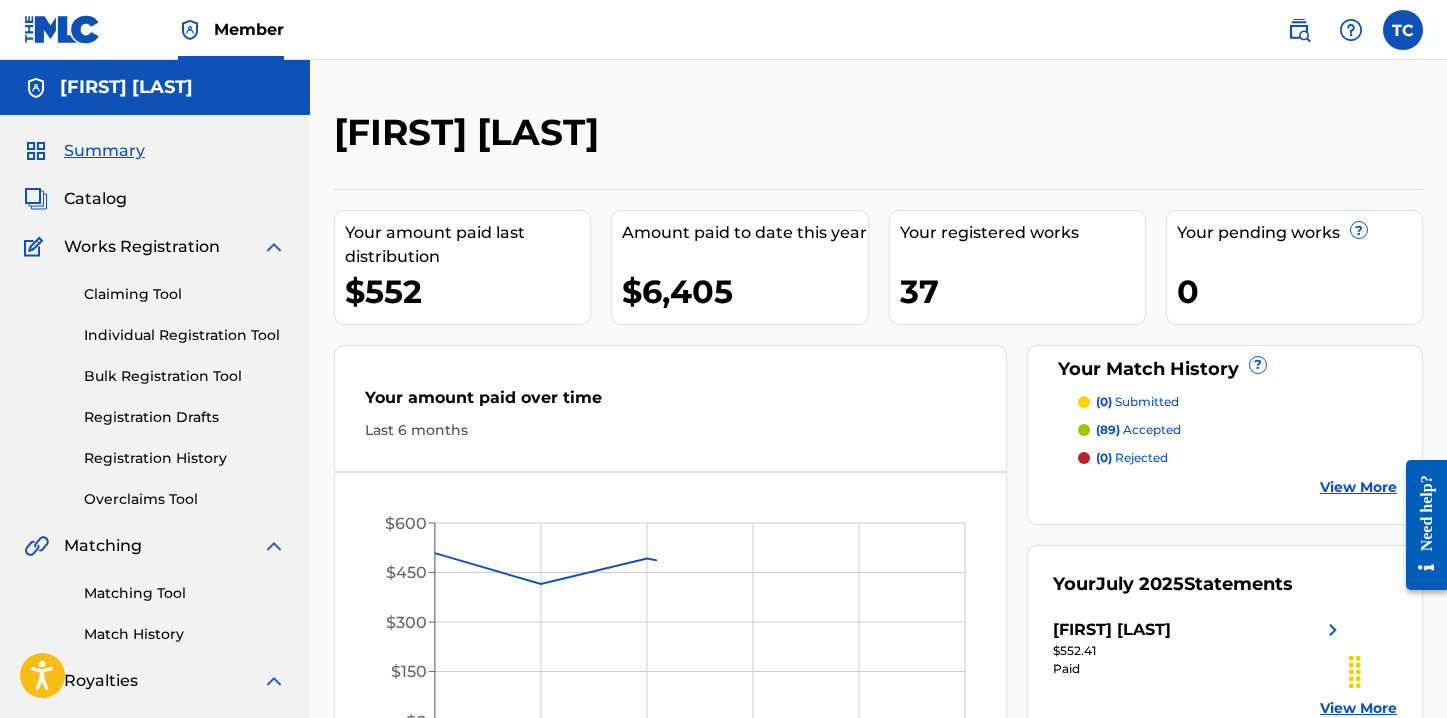 click at bounding box center (62, 29) 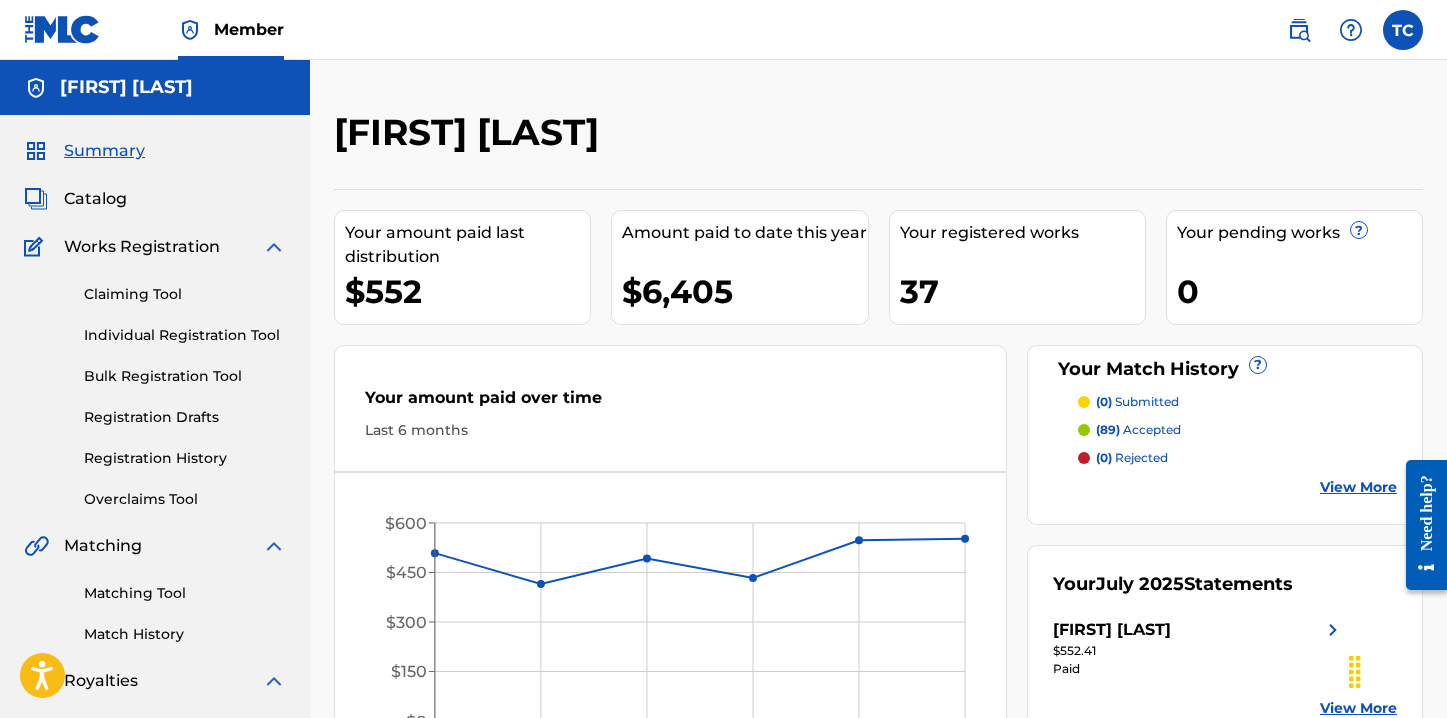 click on "[FIRST] [LAST]" at bounding box center [126, 87] 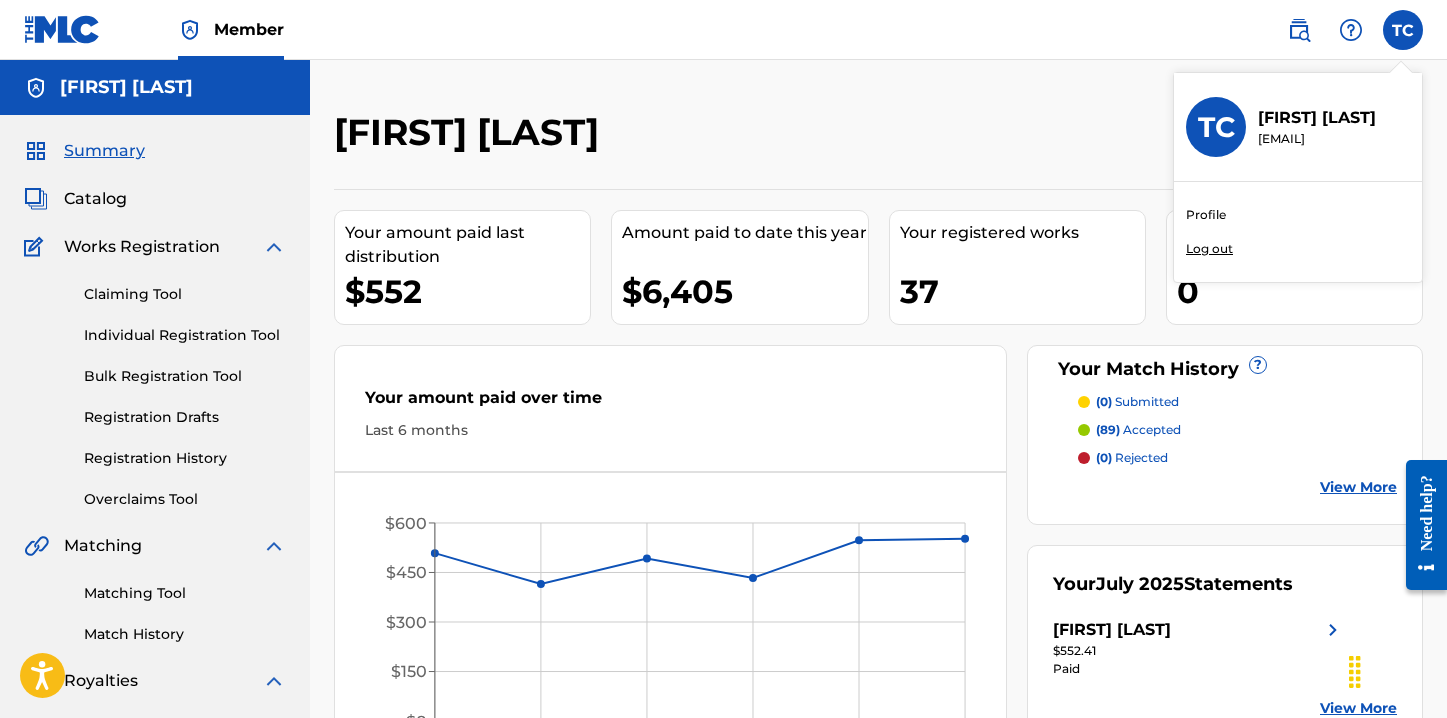 click on "Profile" at bounding box center (1206, 215) 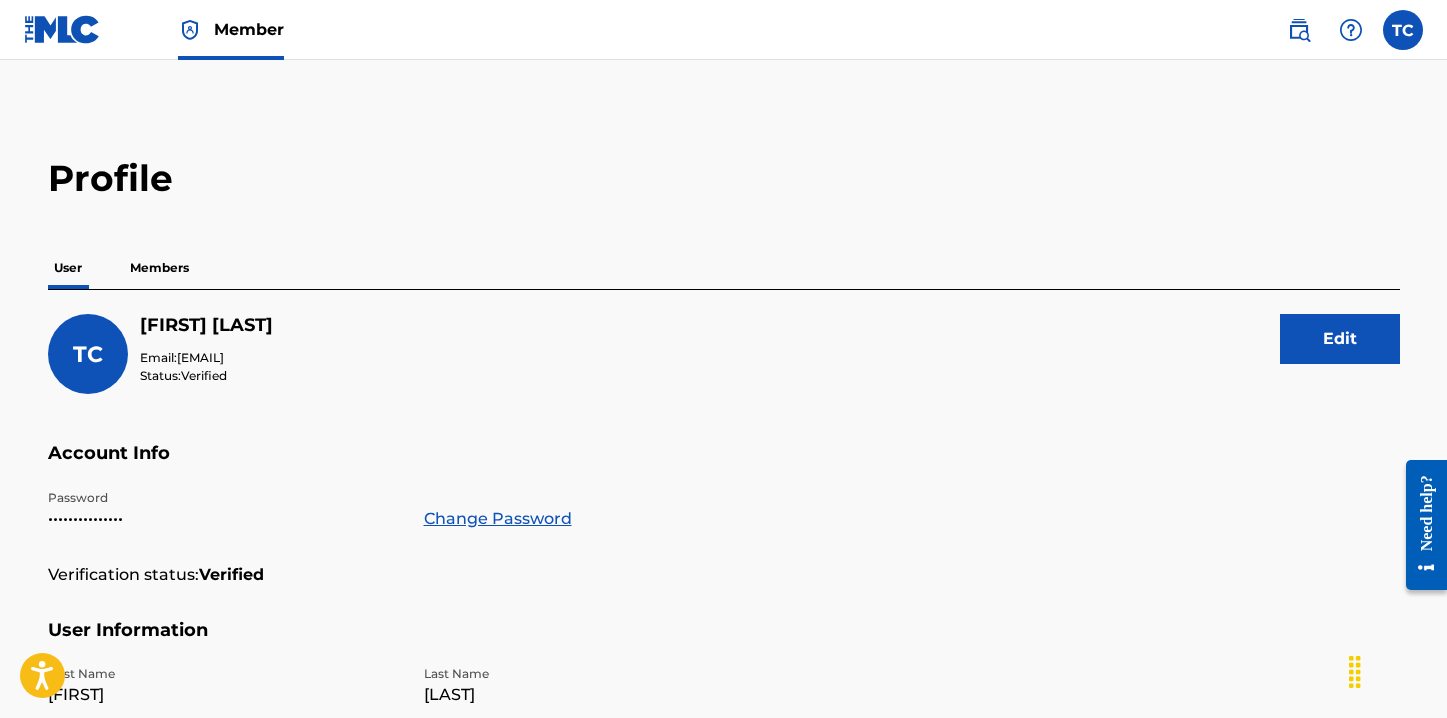 click on "Profile" at bounding box center (724, 178) 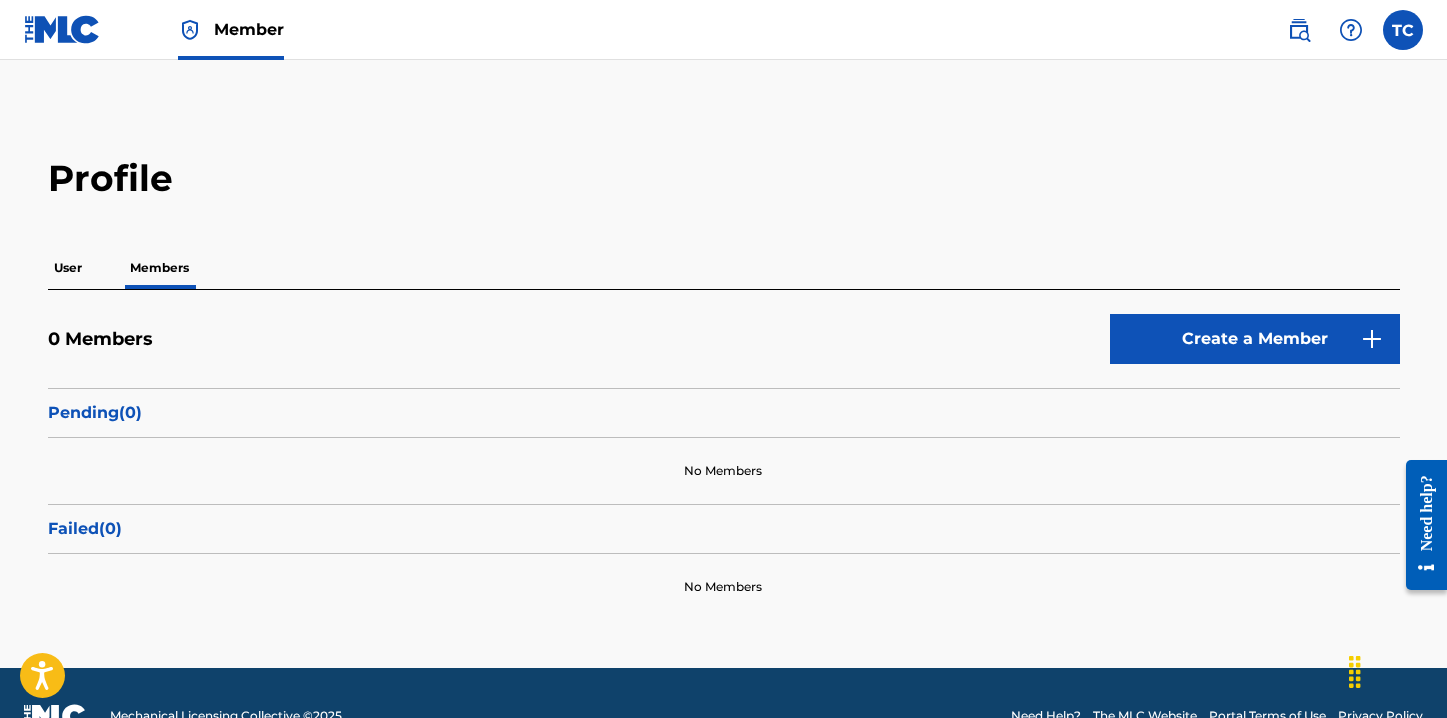 click on "Create a Member" at bounding box center (1255, 339) 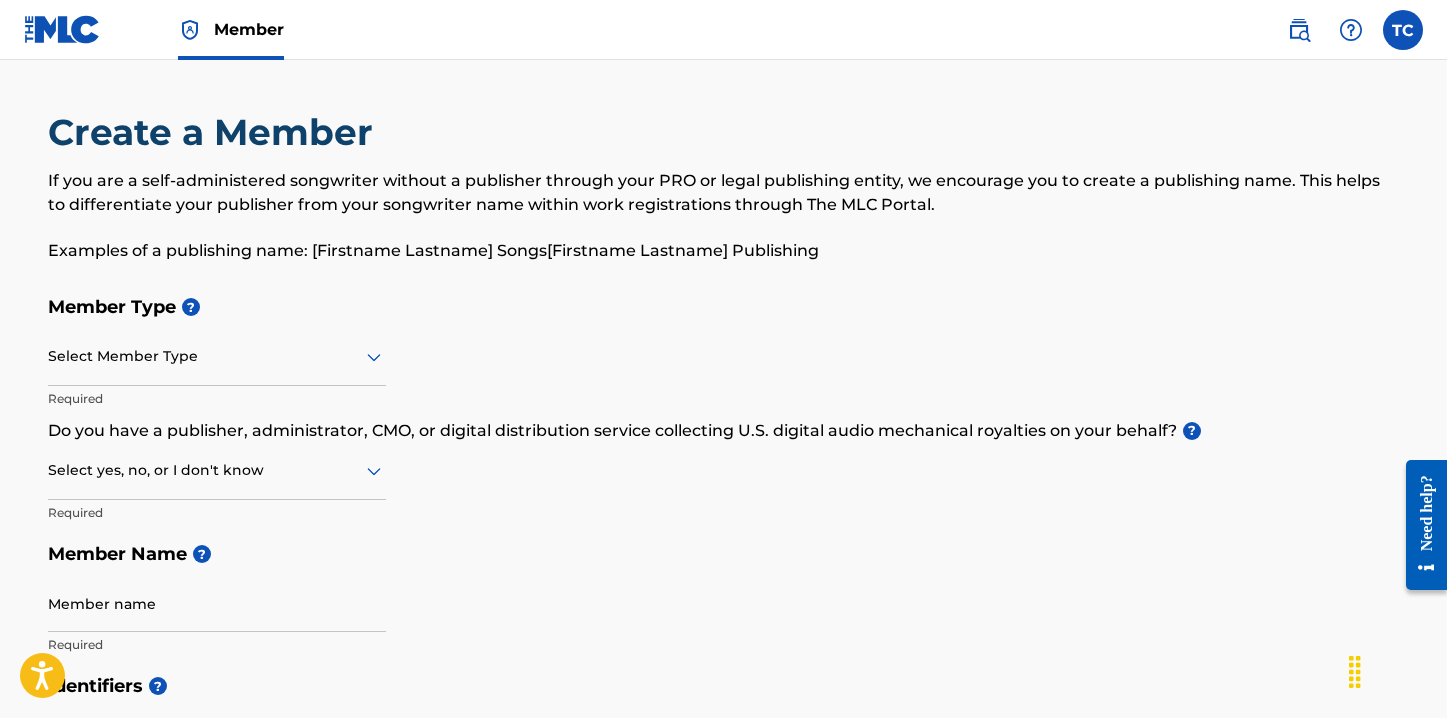click on "If you are a self-administered songwriter without a publisher through your PRO or legal publishing entity, we encourage you to create a publishing name. This helps to differentiate your publisher from your songwriter name within work registrations through The MLC Portal." at bounding box center [724, 193] 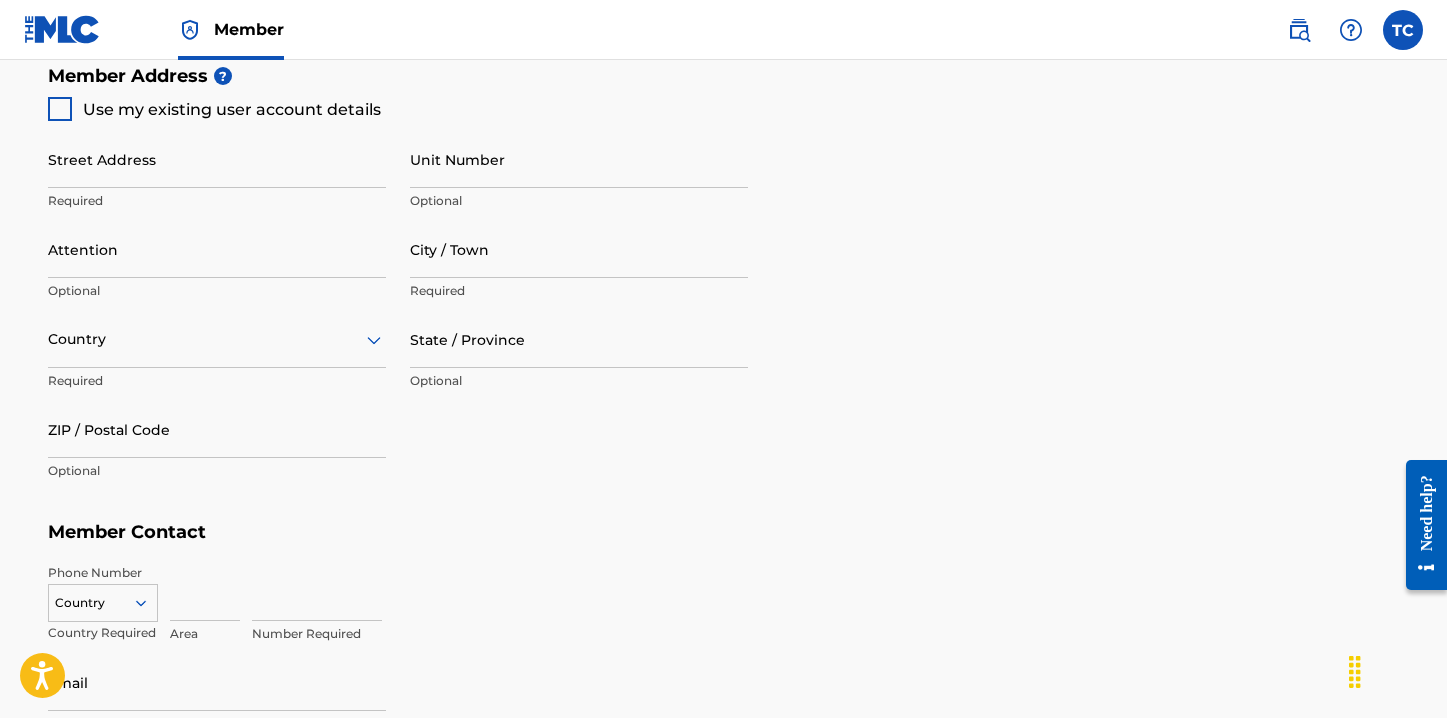 scroll, scrollTop: 960, scrollLeft: 0, axis: vertical 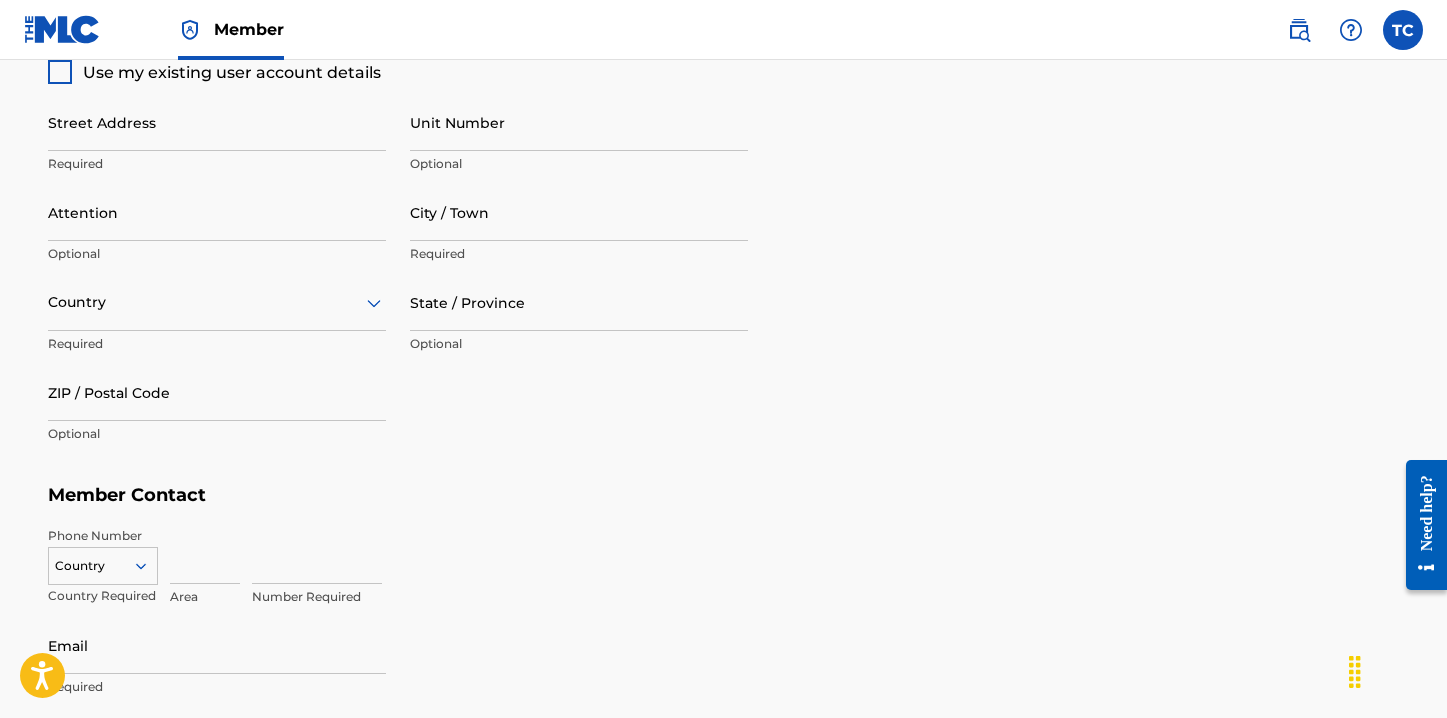 click on "Member Address ? Use my existing user account details Street Address Required Unit Number Optional Attention Optional City / Town Required Country Required State / Province Optional ZIP / Postal Code Optional" at bounding box center [724, 246] 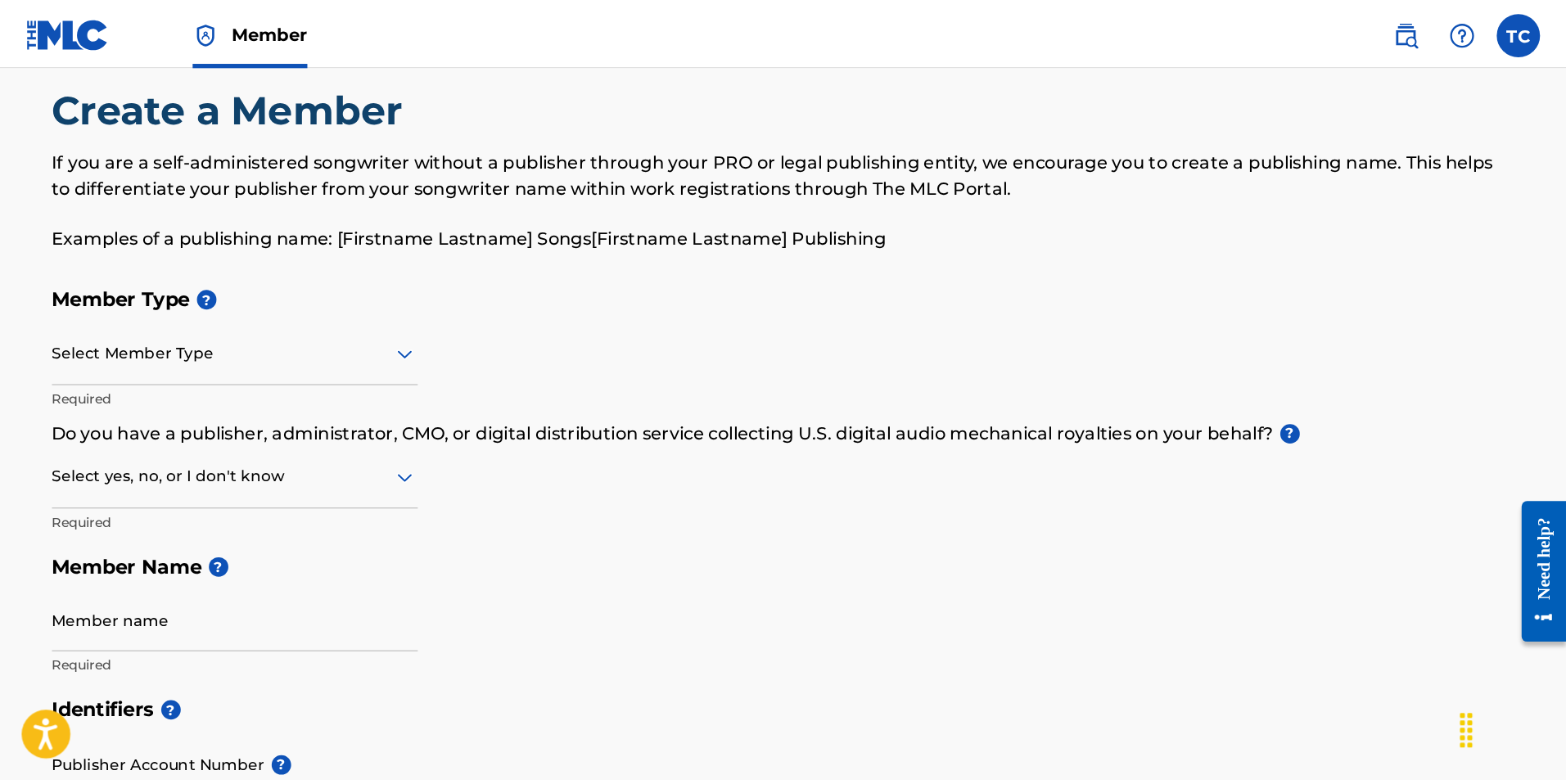 scroll, scrollTop: 28, scrollLeft: 0, axis: vertical 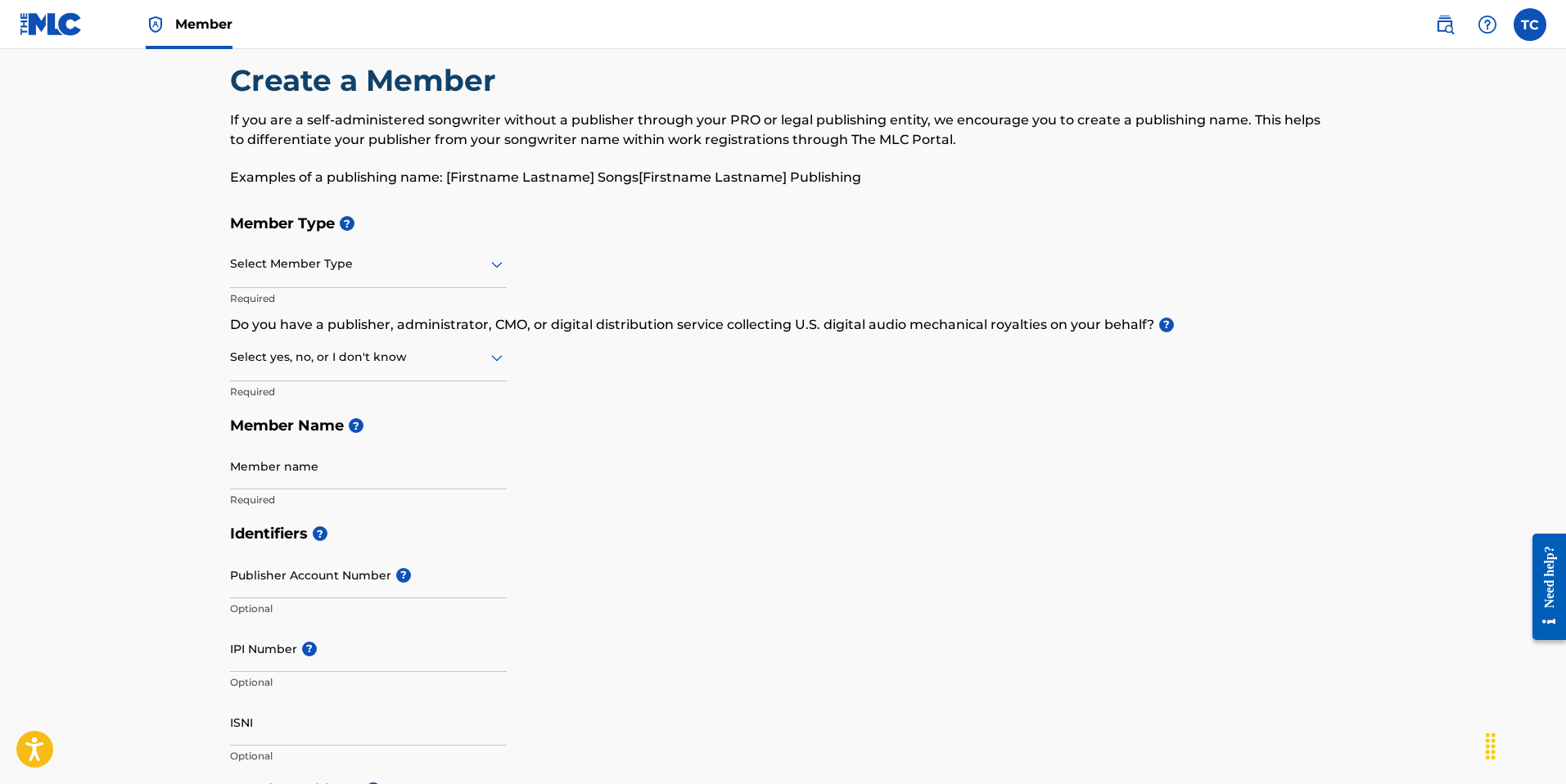 click at bounding box center [368, 264] 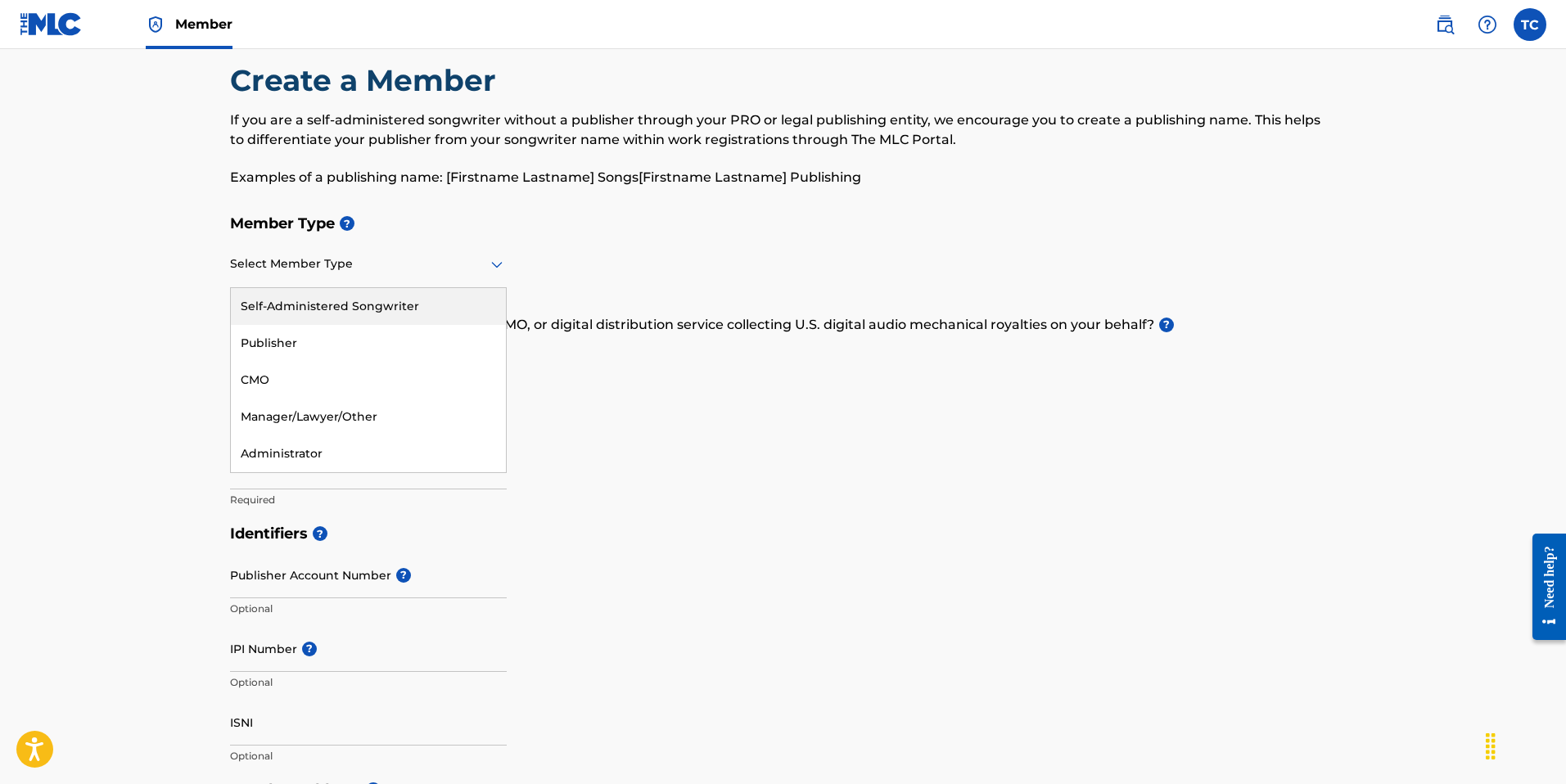click on "Create a Member If you are a self-administered songwriter without a publisher through your PRO or legal publishing entity, we encourage you to create a publishing name. This helps to differentiate your publisher from your songwriter name within work registrations through The MLC Portal. Examples of a publishing name: [FIRST] [LAST] Songs[FIRST] [LAST] Publishing Member Type ? Self-Administered Songwriter, 1 of 5. 5 results available. Use Up and Down to choose options, press Enter to select the currently focused option, press Escape to exit the menu, press Tab to select the option and exit the menu. Select Member Type Self-Administered Songwriter Publisher CMO Manager/Lawyer/Other Administrator Required Do you have a publisher, administrator, CMO, or digital distribution service collecting U.S. digital audio mechanical royalties on your behalf? ? Select yes, no, or I don't know Required Member Name ? Member name Required Identifiers ? Publisher Account Number ? Optional IPI Number ? Optional ISNI ?" at bounding box center [783, 756] 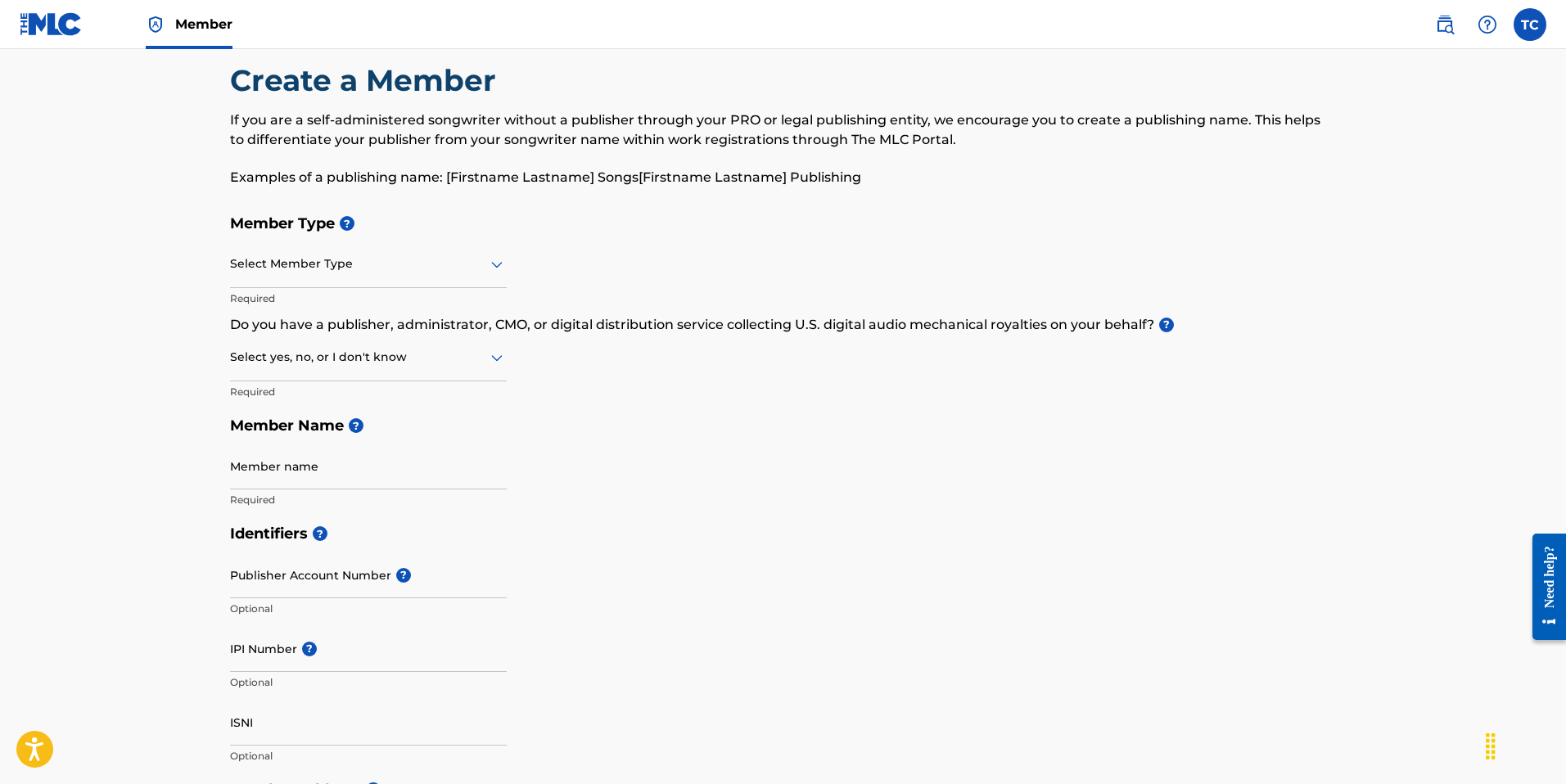click on "Select Member Type" at bounding box center (368, 264) 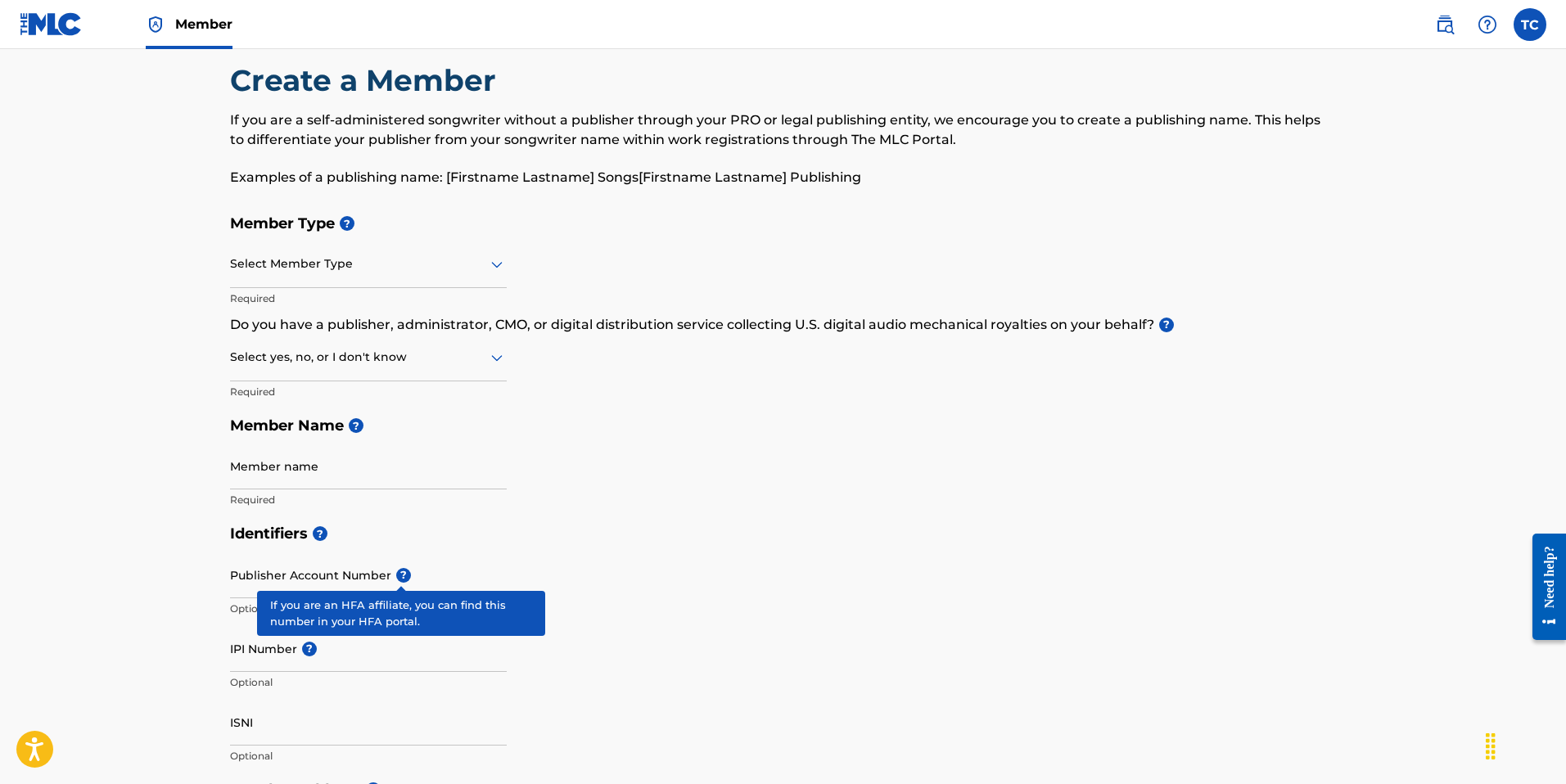 click on "?" at bounding box center [404, 575] 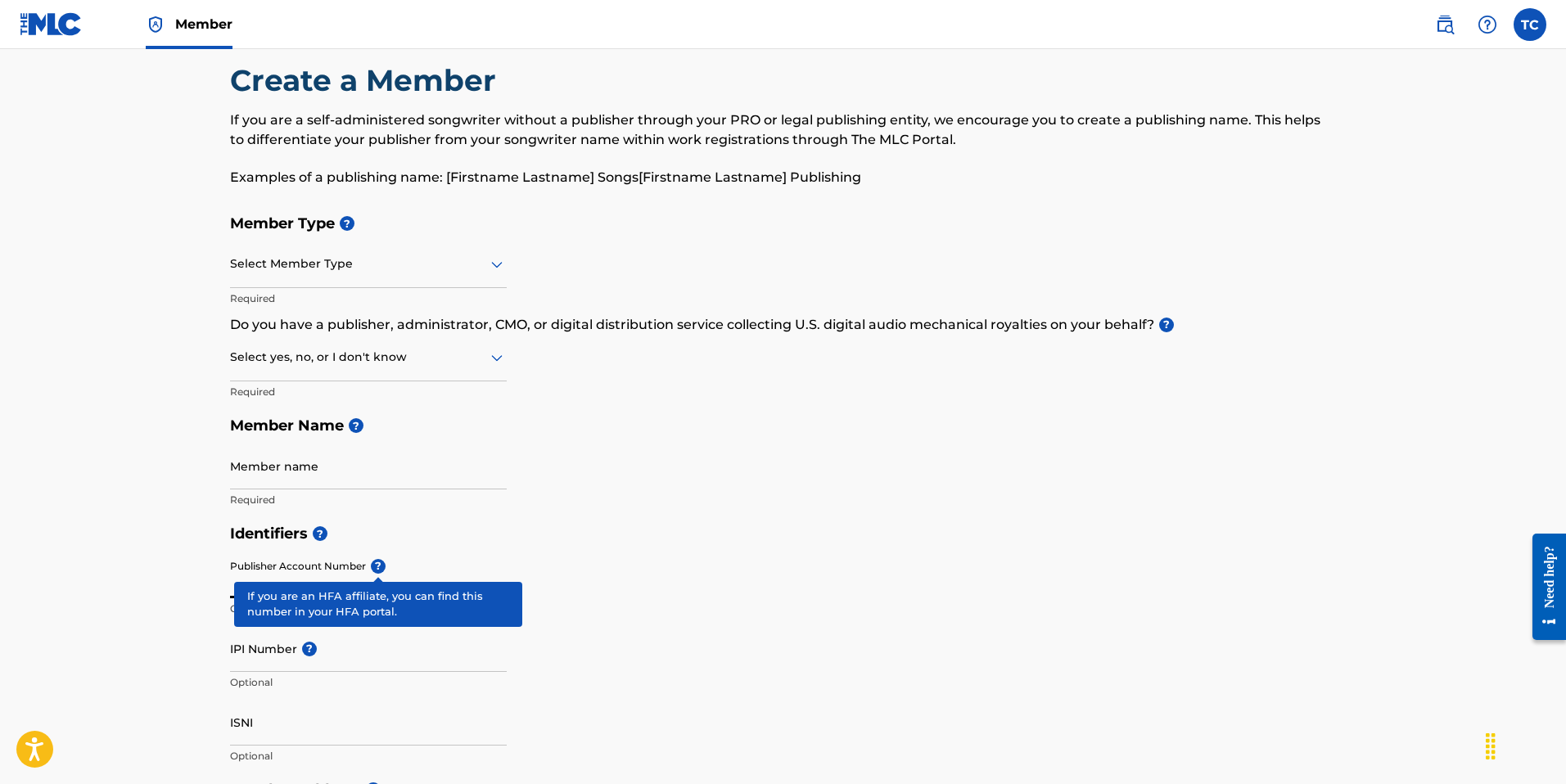 click on "?" at bounding box center (376, 566) 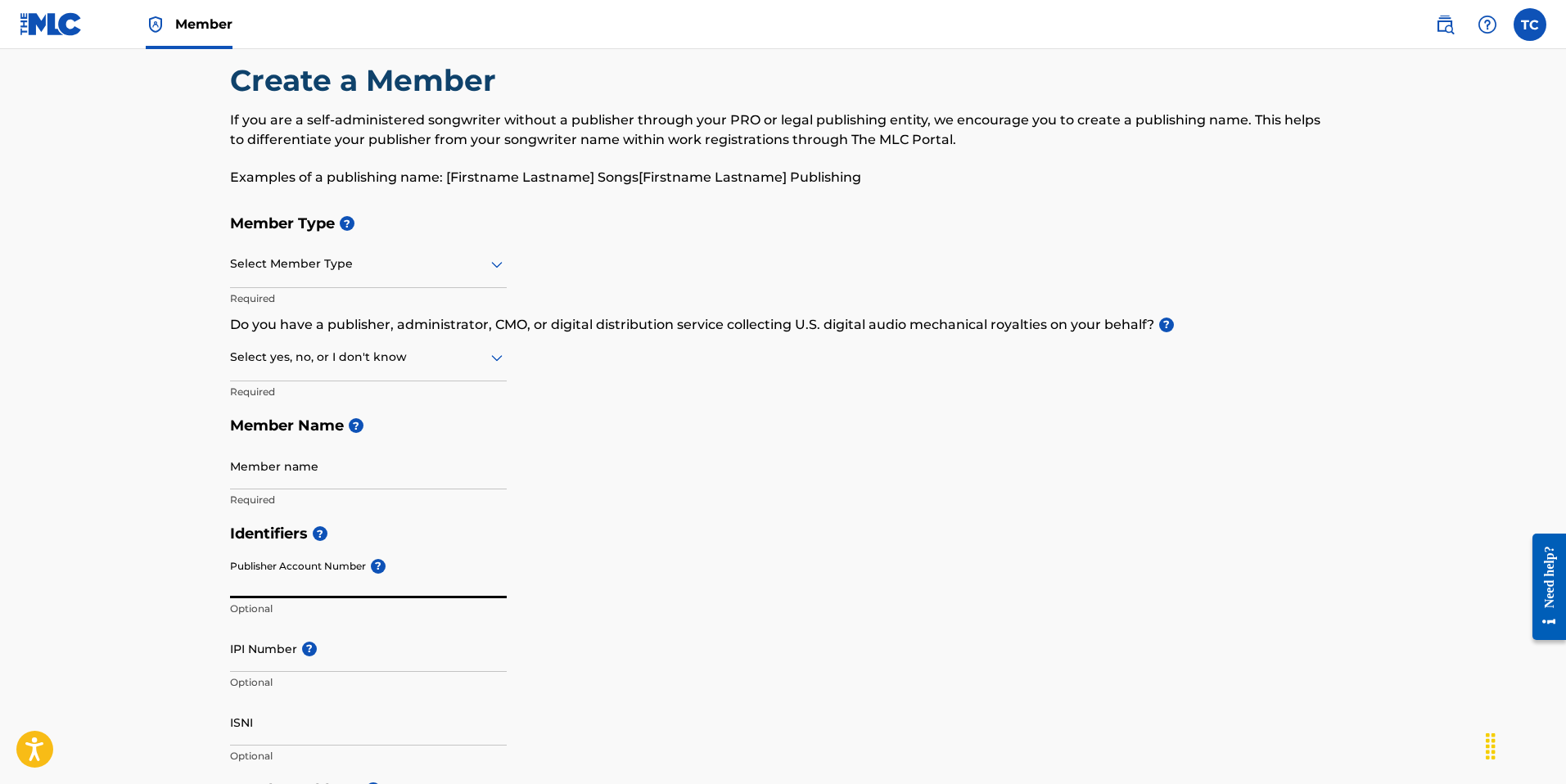 click on "Member Type ? Select Member Type Required Do you have a publisher, administrator, CMO, or digital distribution service collecting U.S. digital audio mechanical royalties on your behalf? ? Select yes, no, or I don't know Required Member Name ? Member name Required" at bounding box center [783, 361] 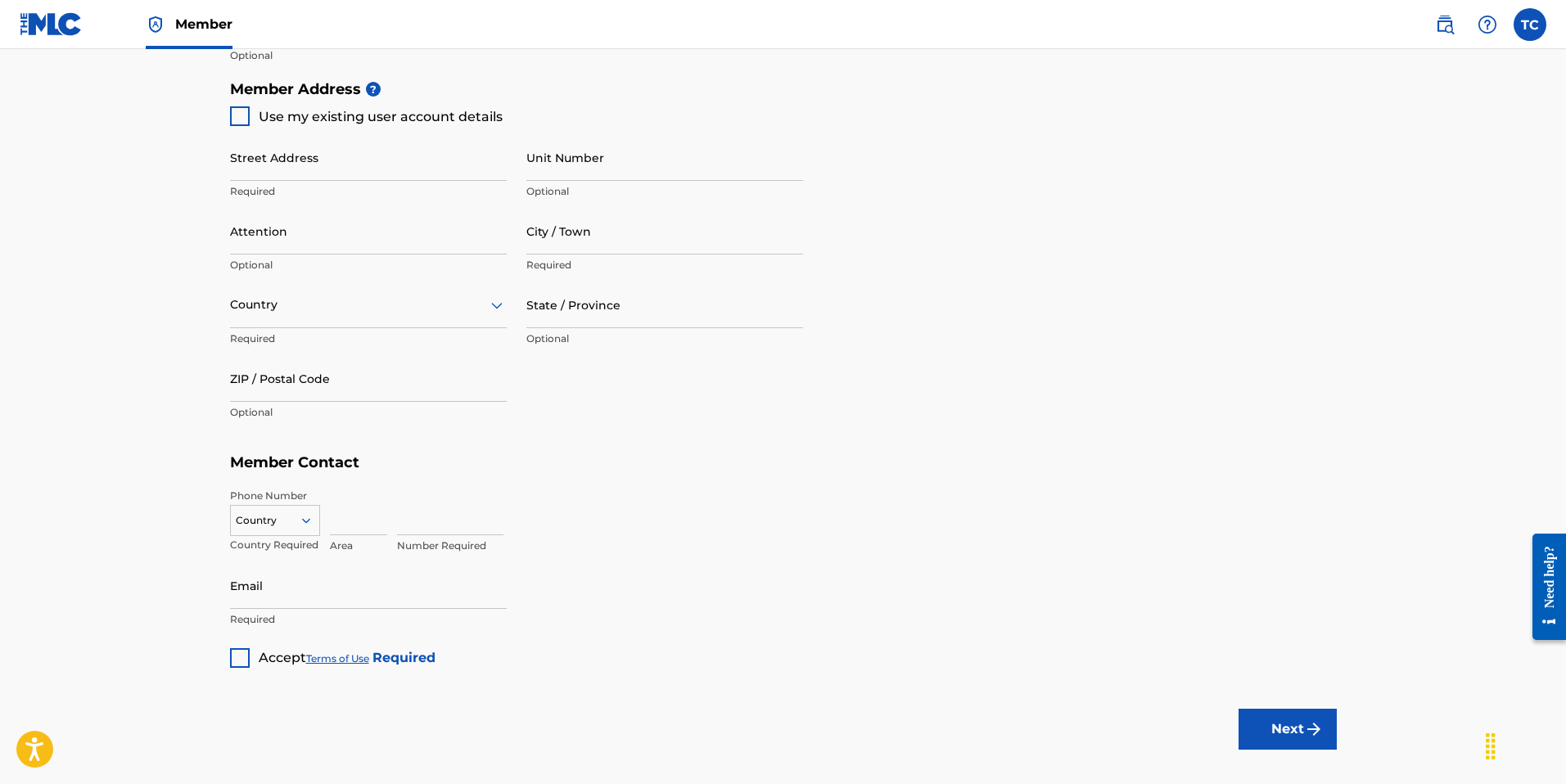 scroll, scrollTop: 748, scrollLeft: 0, axis: vertical 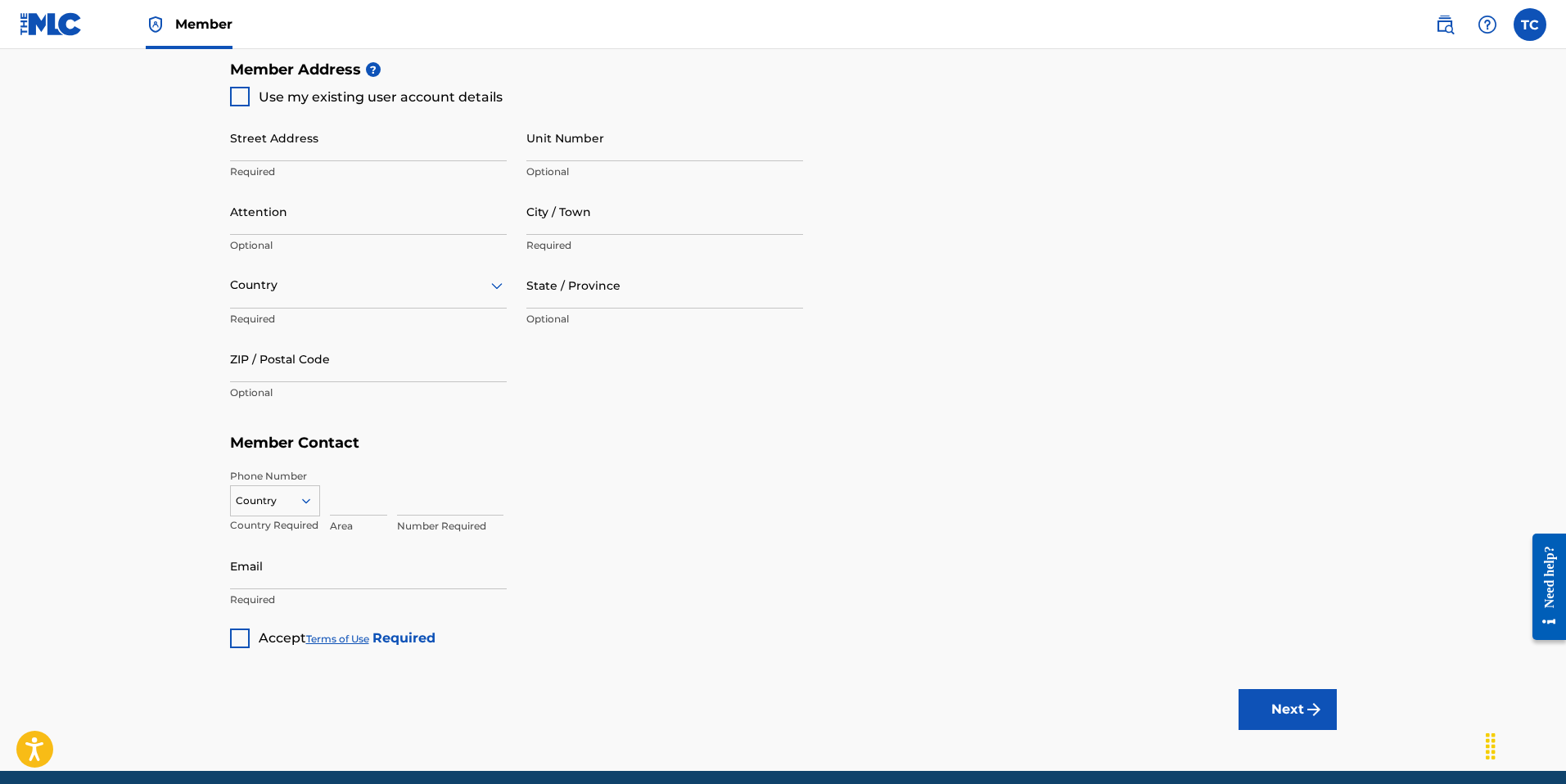 click on "Next" at bounding box center [1288, 710] 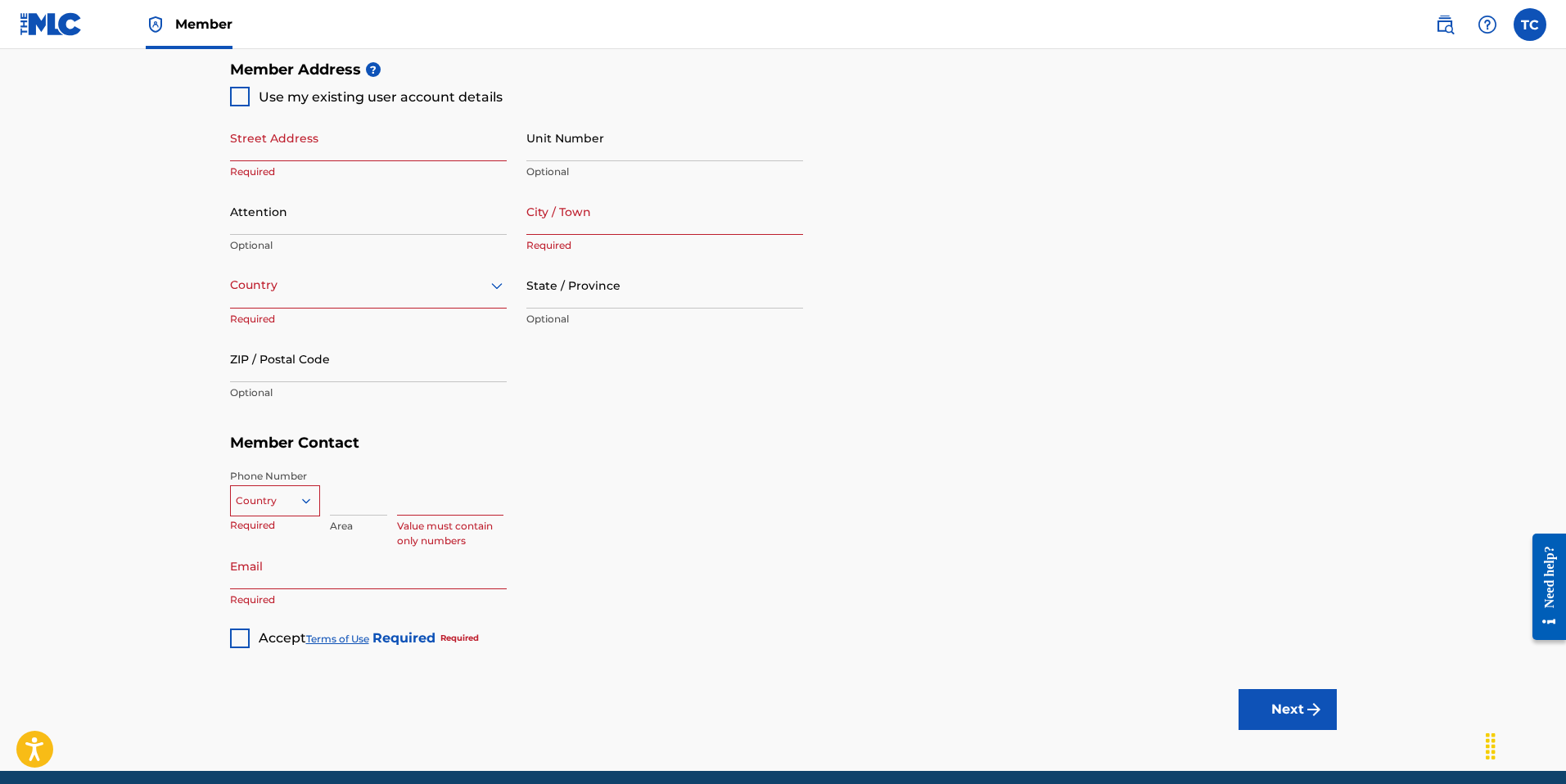 scroll, scrollTop: 0, scrollLeft: 0, axis: both 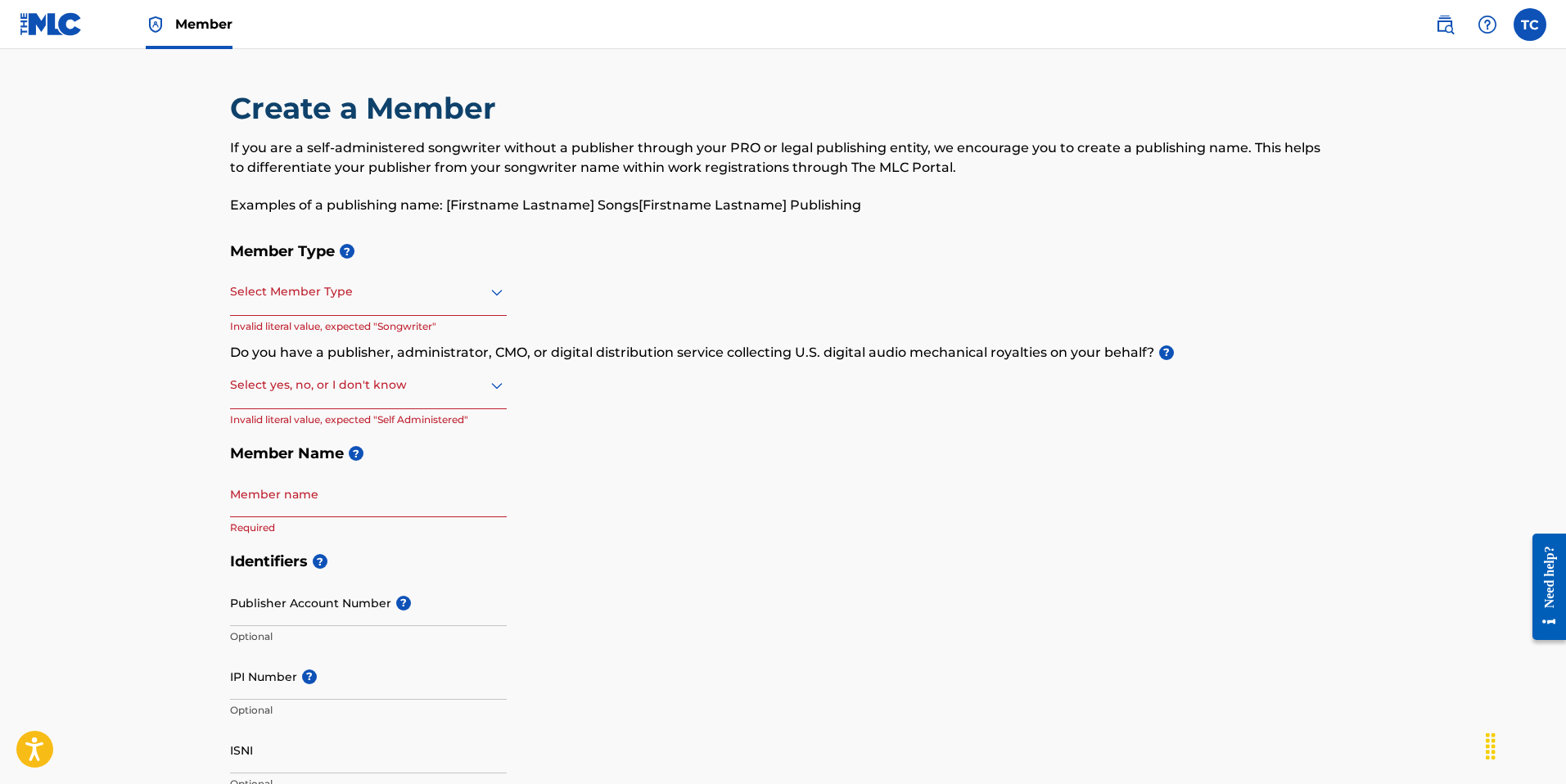 click on "Member Type ?" at bounding box center (783, 251) 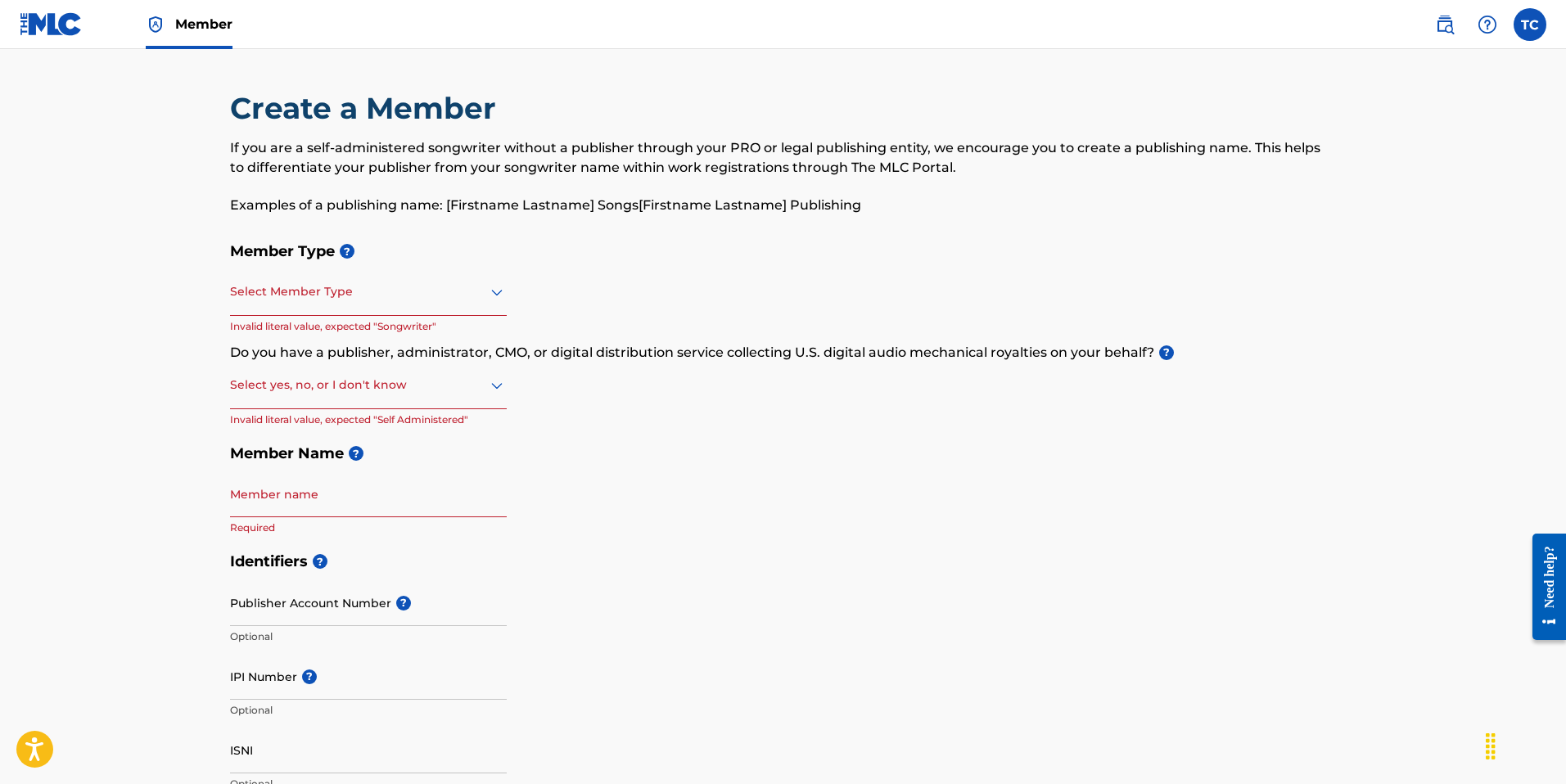 click on "Member Type ?" at bounding box center [783, 251] 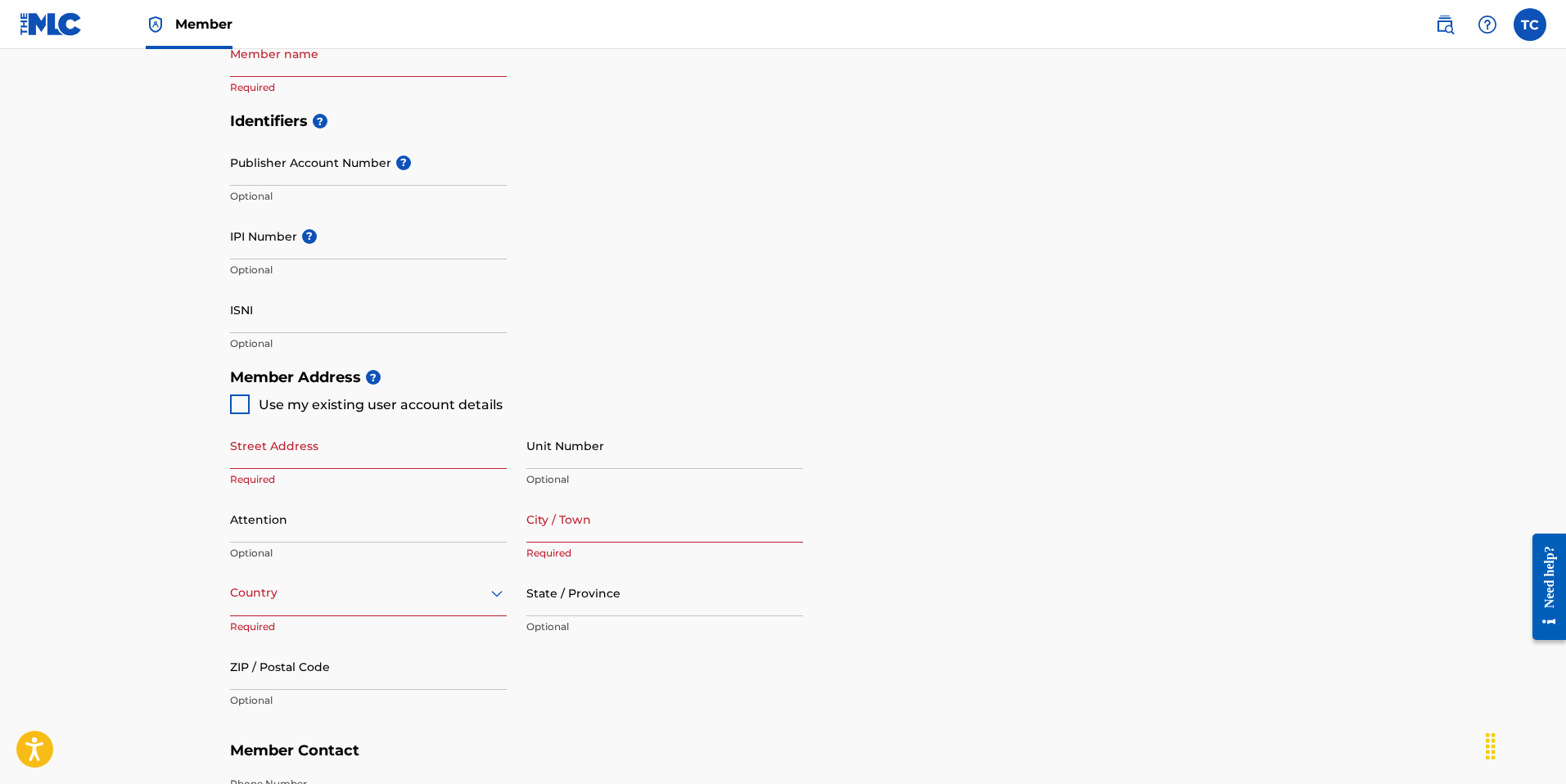 scroll, scrollTop: 458, scrollLeft: 0, axis: vertical 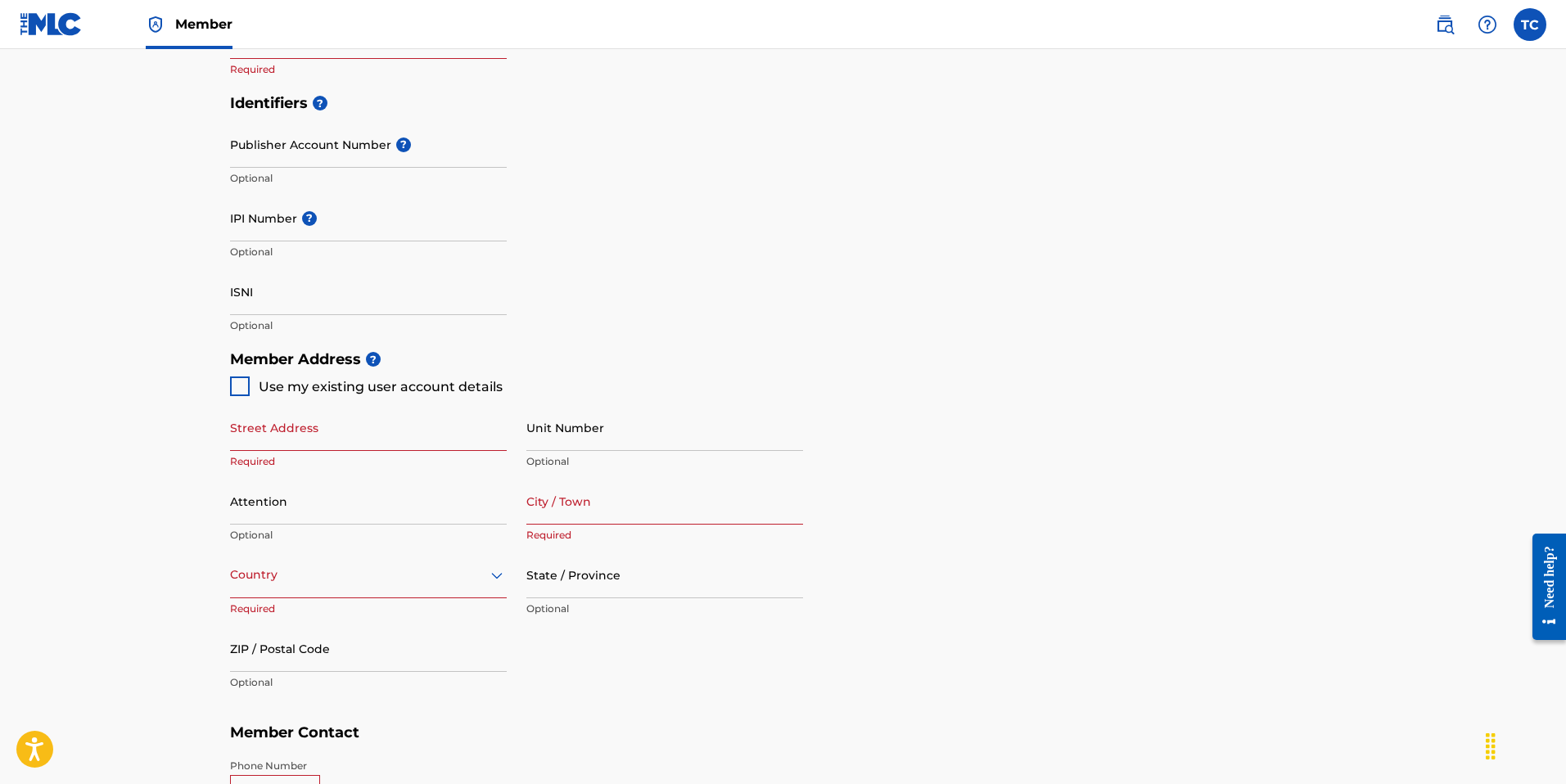 click on "Create a Member If you are a self-administered songwriter without a publisher through your PRO or legal publishing entity, we encourage you to create a publishing name. This helps to differentiate your publisher from your songwriter name within work registrations through The MLC Portal. Examples of a publishing name: [FIRST] [LAST] Songs[FIRST] [LAST] Publishing Member Type ? Select Member Type Invalid literal value, expected "Songwriter" Do you have a publisher, administrator, CMO, or digital distribution service collecting U.S. digital audio mechanical royalties on your behalf? ? Select yes, no, or I don't know Invalid literal value, expected "Self Administered" Member Name ? Member name Required Identifiers ? Publisher Account Number ? Optional IPI Number ? Optional ISNI Optional Member Address ? Use my existing user account details Street Address Required Unit Number Optional Attention Optional City / Town Required Country Required State / Province Optional ZIP / Postal Code Optional Country" at bounding box center (783, 326) 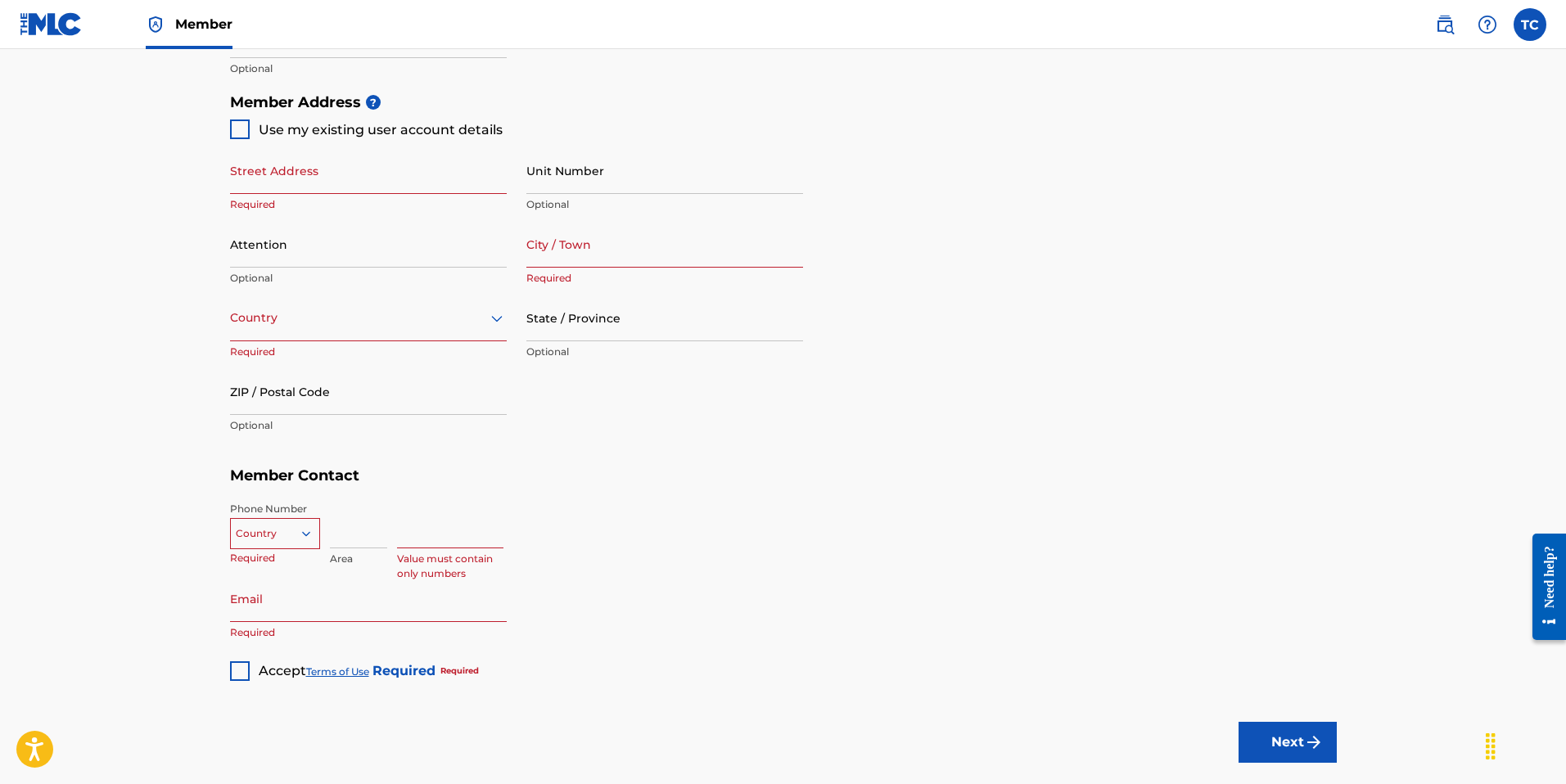 scroll, scrollTop: 720, scrollLeft: 0, axis: vertical 